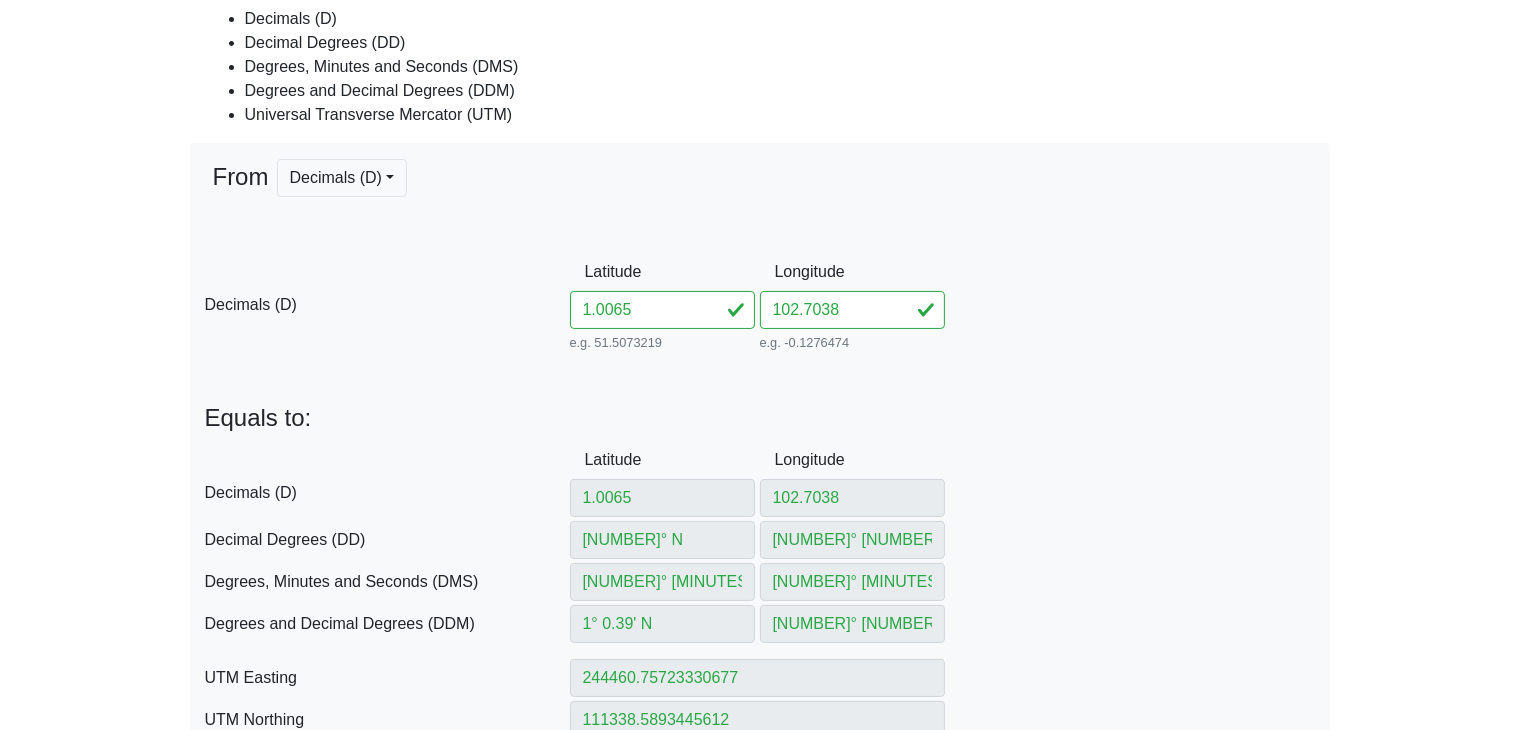 scroll, scrollTop: 349, scrollLeft: 0, axis: vertical 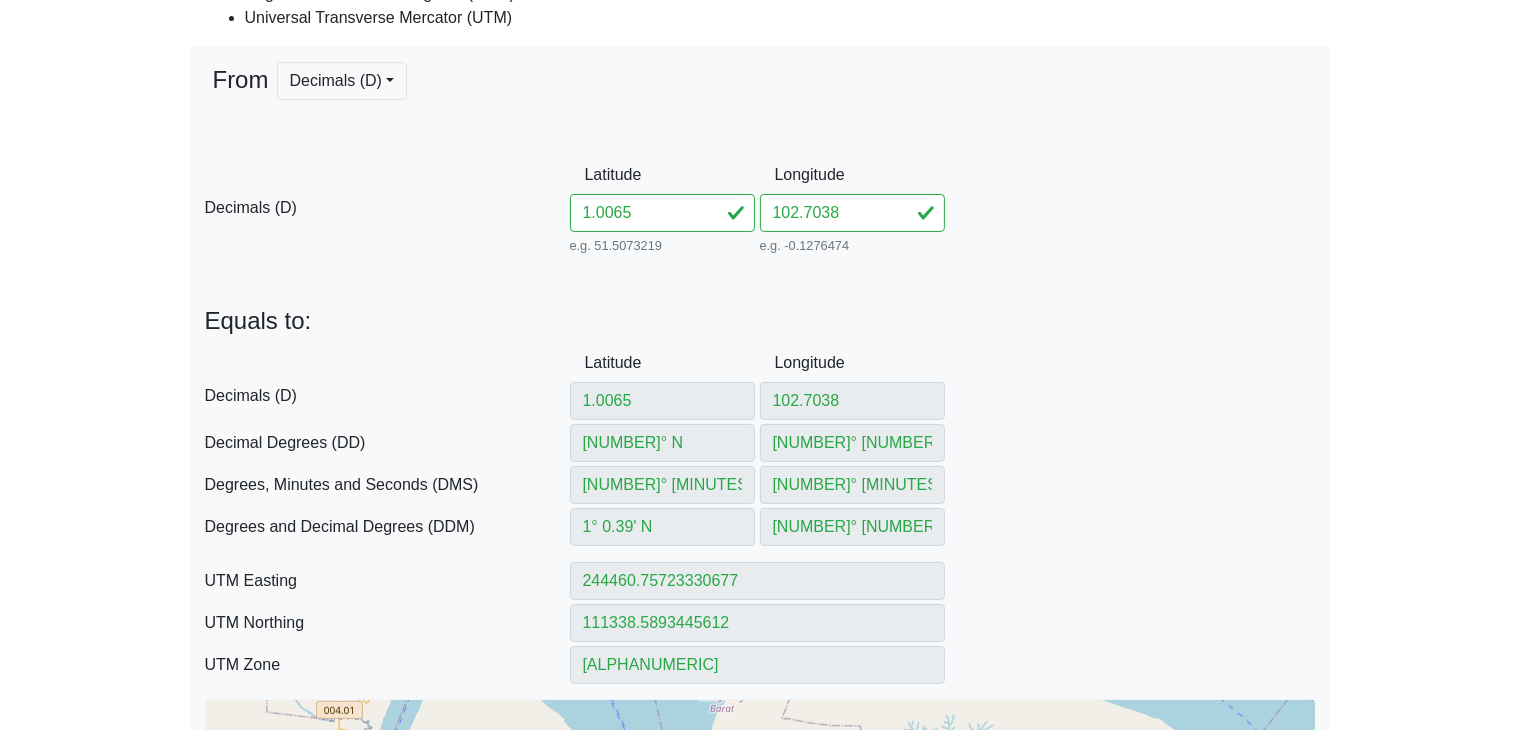 drag, startPoint x: 536, startPoint y: 201, endPoint x: 500, endPoint y: 197, distance: 36.221542 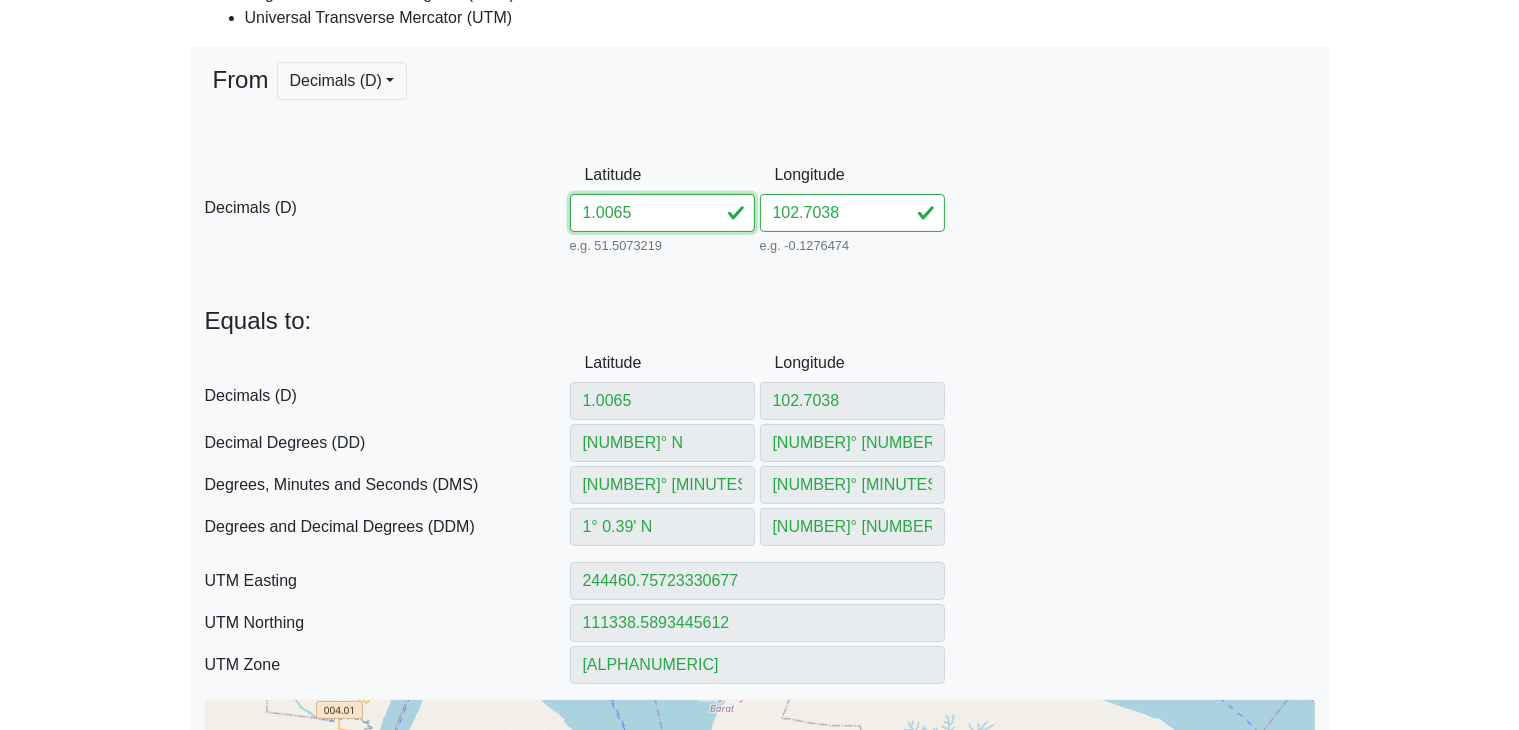 click on "1.0065" at bounding box center [662, 213] 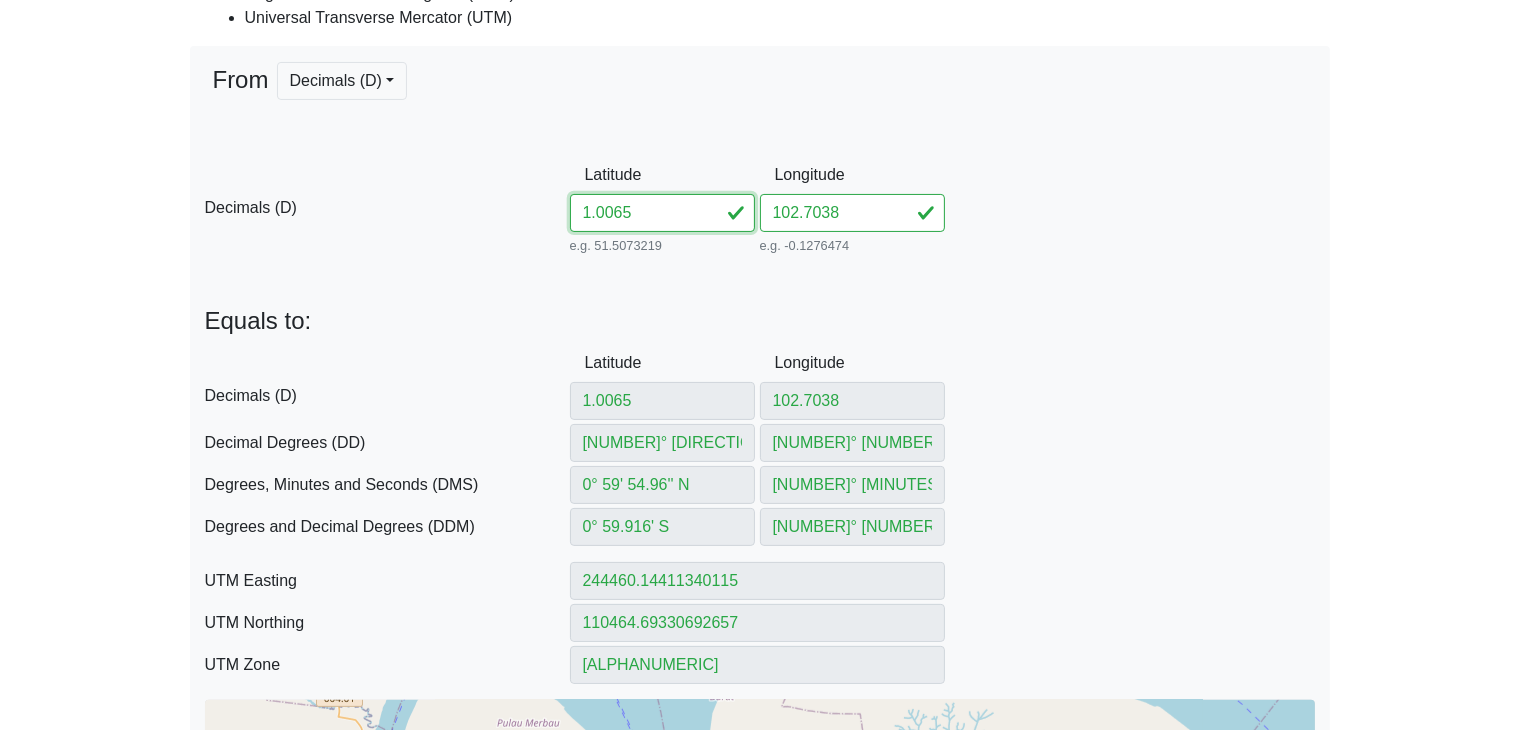 type on "[NUMBER]" 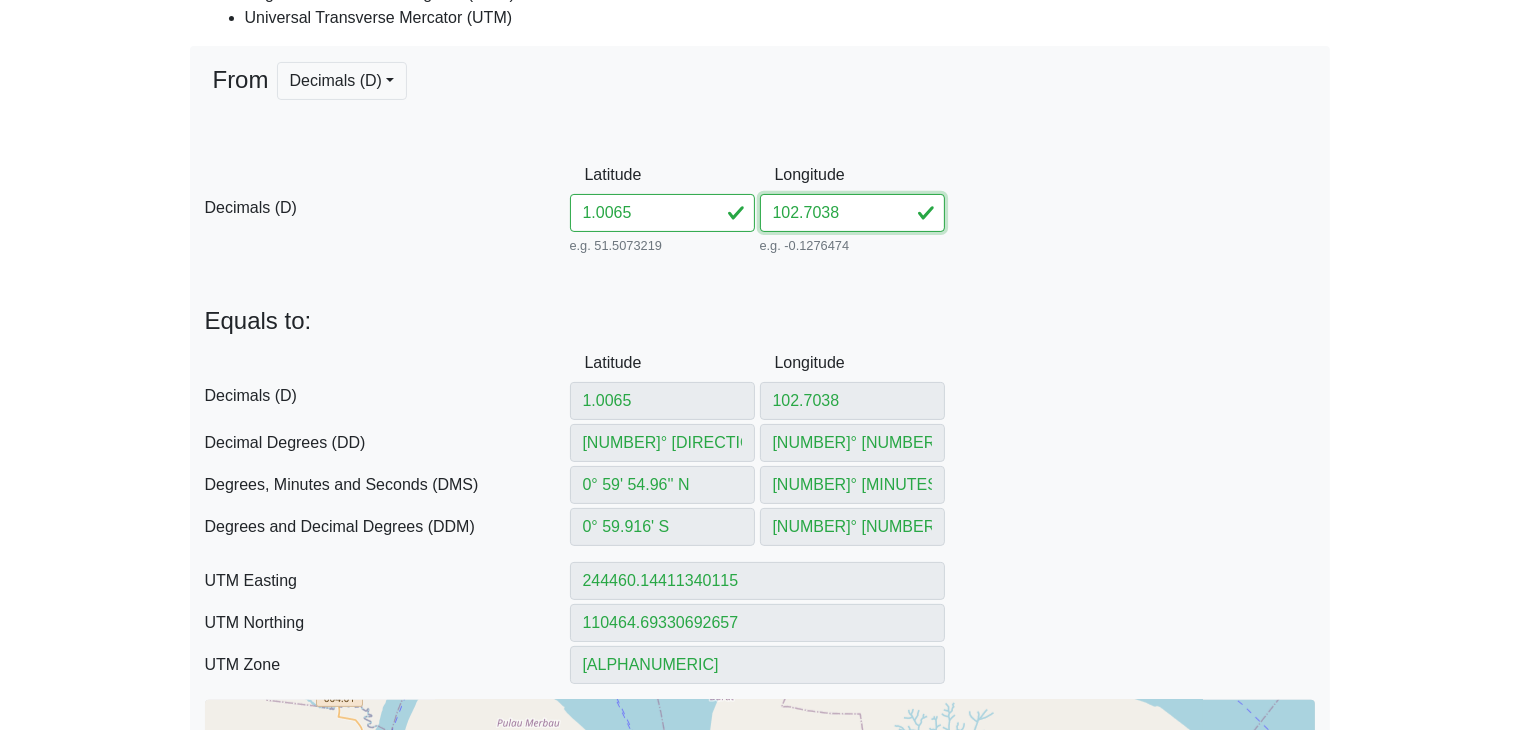 click on "102.7038" at bounding box center (852, 213) 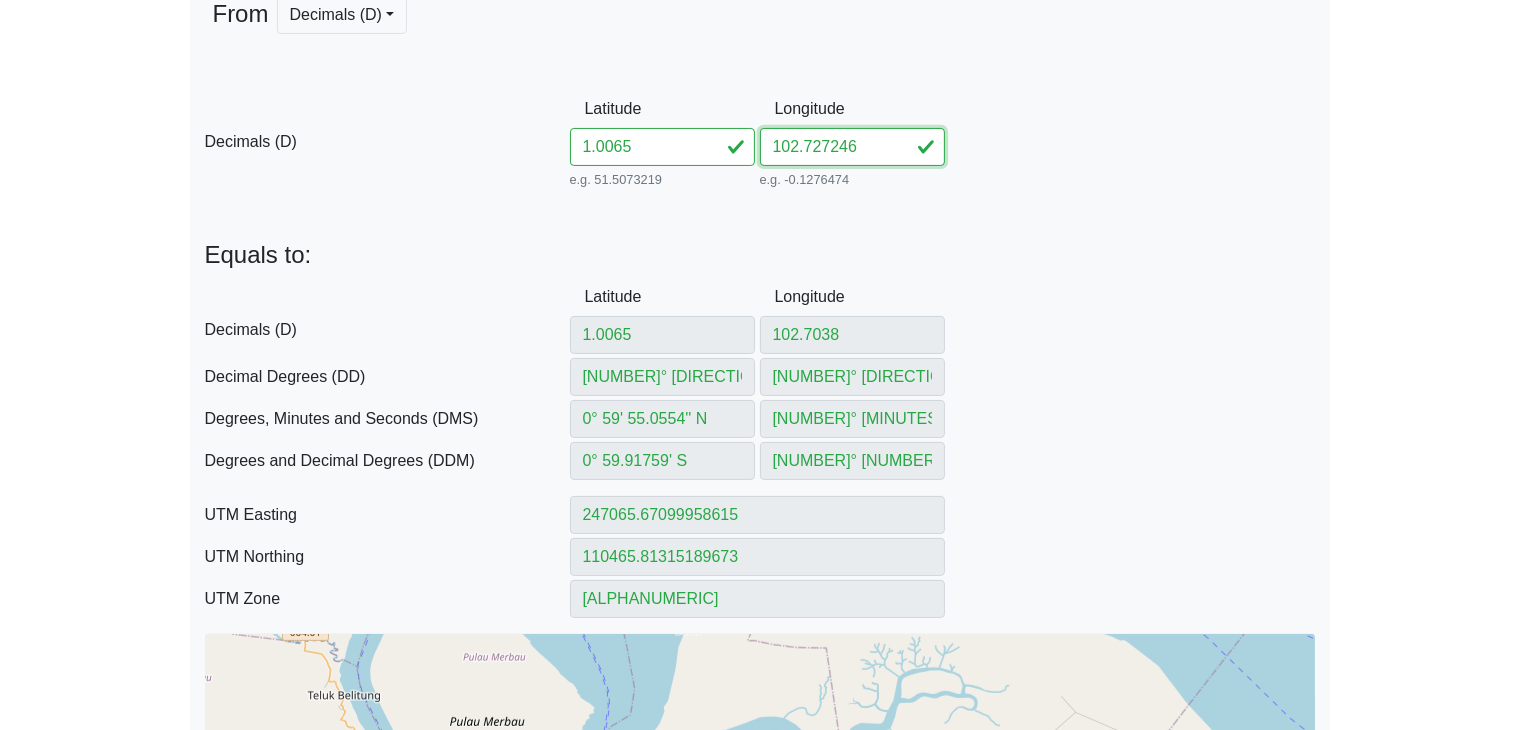 scroll, scrollTop: 449, scrollLeft: 0, axis: vertical 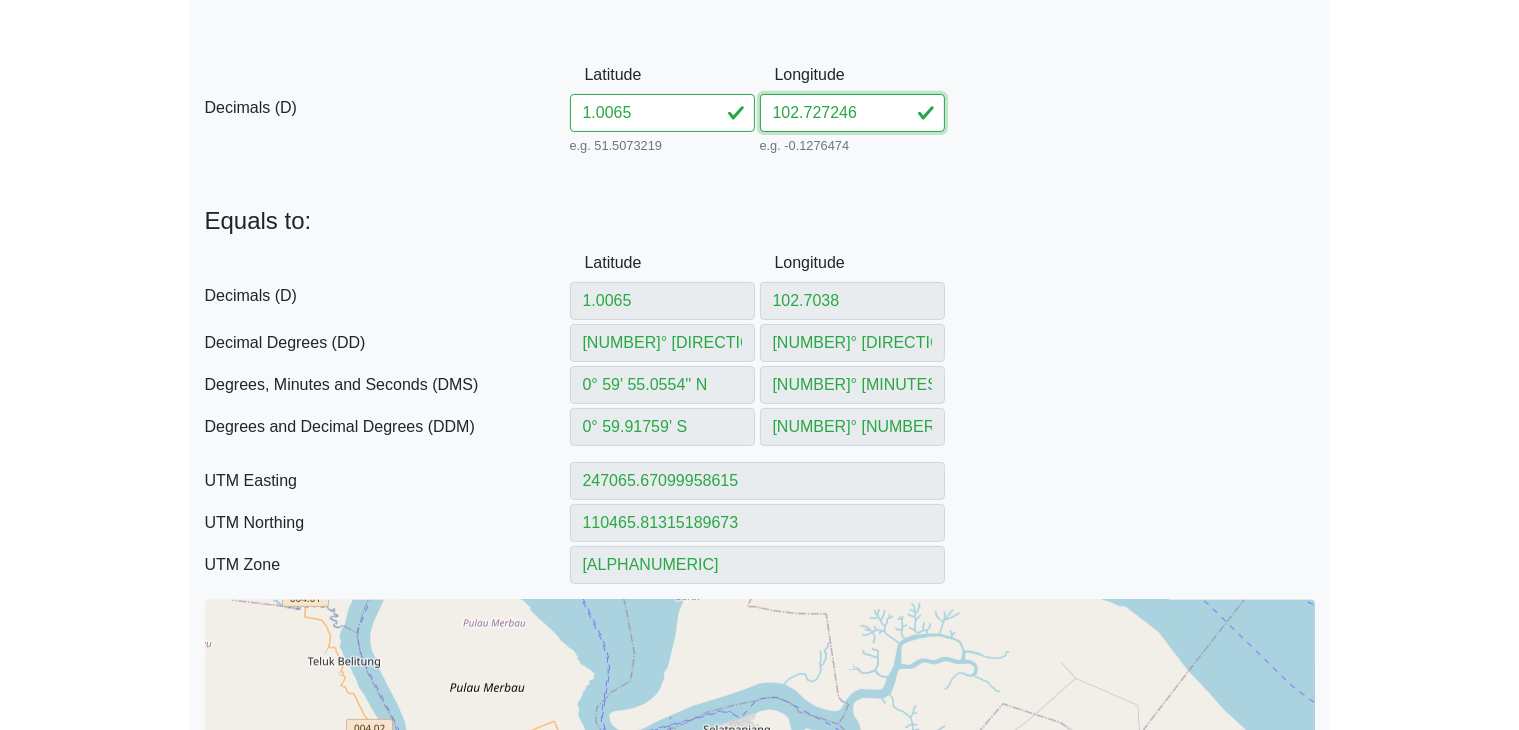 type on "102.727246" 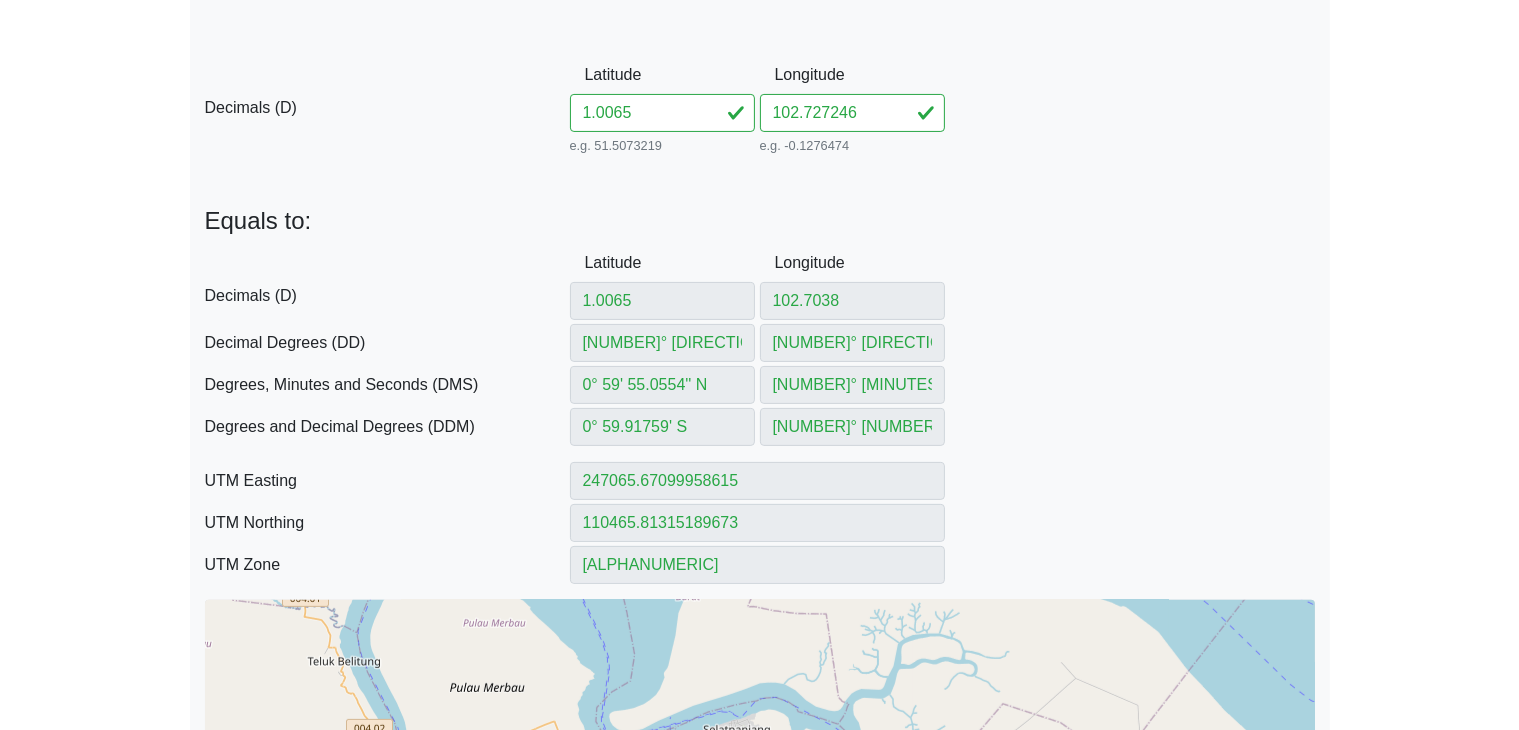 click on "From
Decimals (D)
Decimals (D)
Decimal Degrees (DD) -- Coming soon
Degrees, Minutes and Seconds (DMS) -- Coming soon
Degrees and Decimal Degrees (DDM) -- Coming soon
Universal Transverse Mercator (UTM) -- Coming soon
D
Decimals (D)
Latitude
[NUMBER]
e.g. 51.5073219
Between -90 and 90
[NUMBER] '" at bounding box center (760, 425) 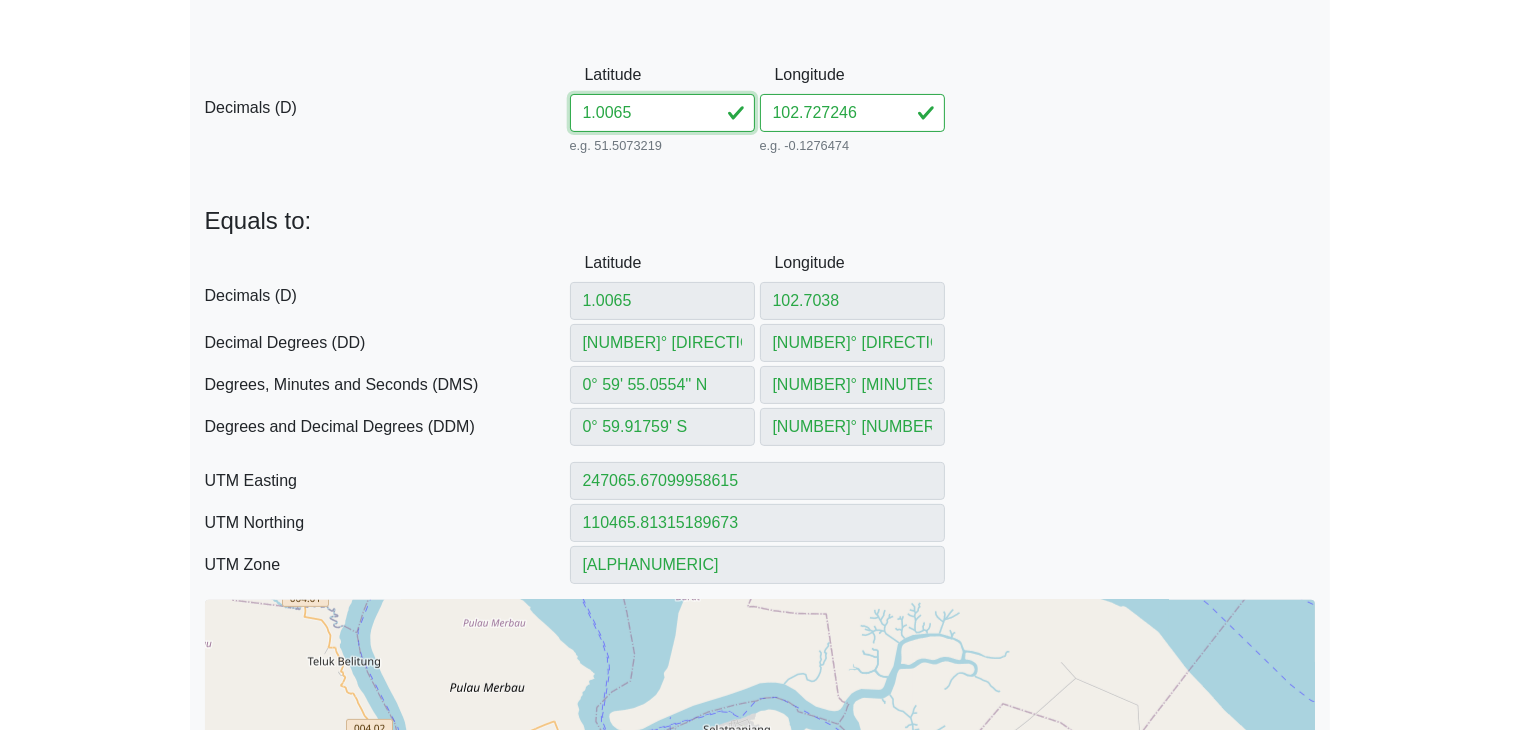 click on "[NUMBER]" at bounding box center [662, 113] 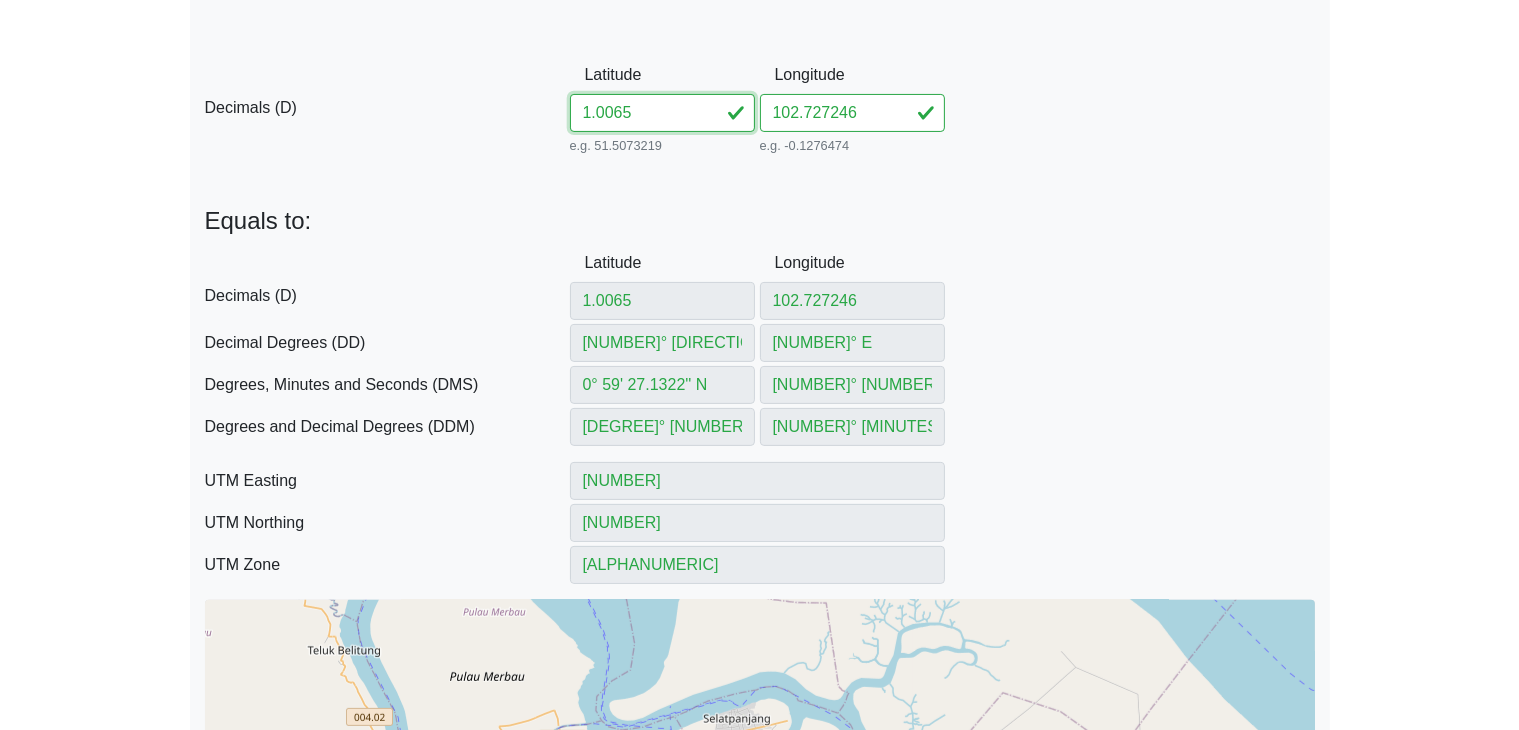 type on "[NUMBER]" 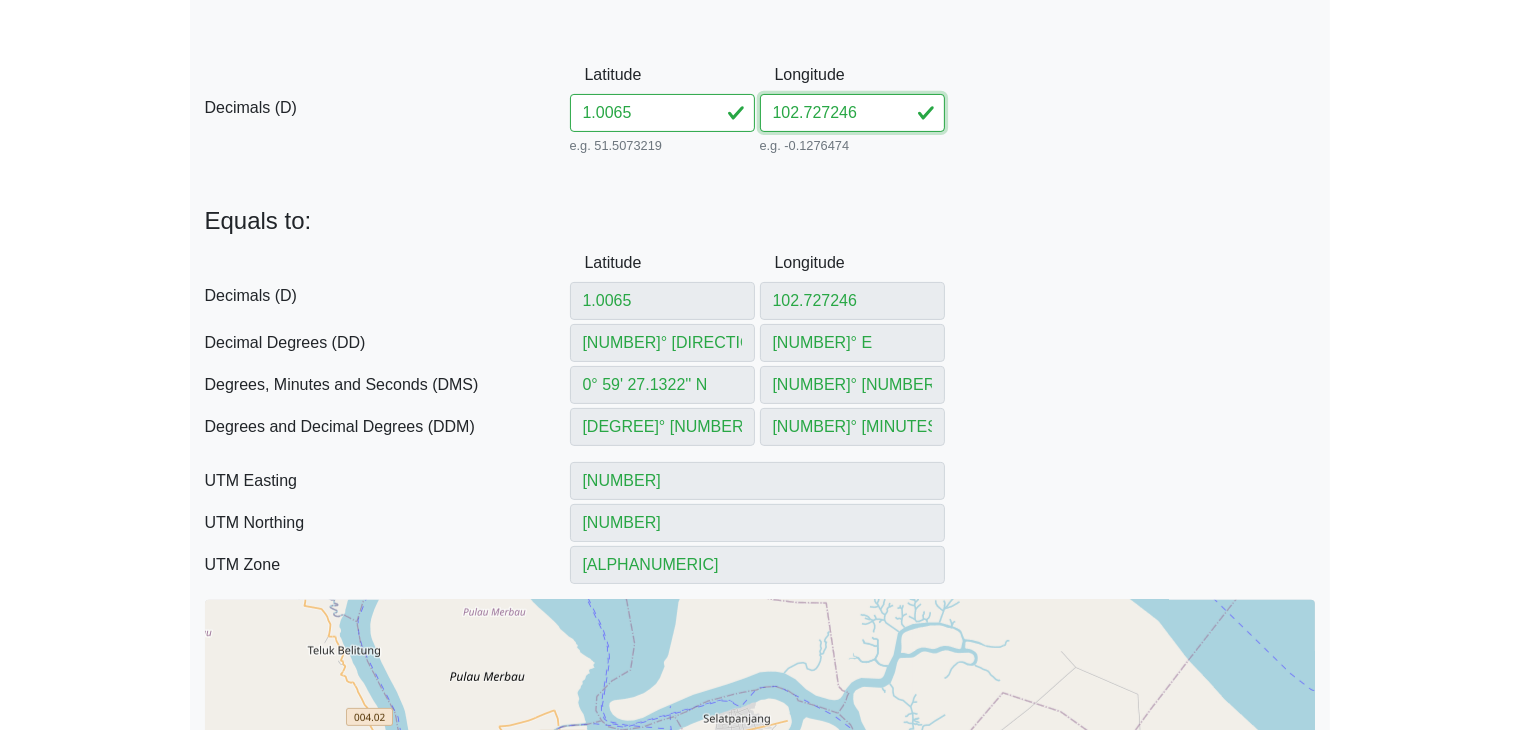 click on "102.727246" at bounding box center [852, 113] 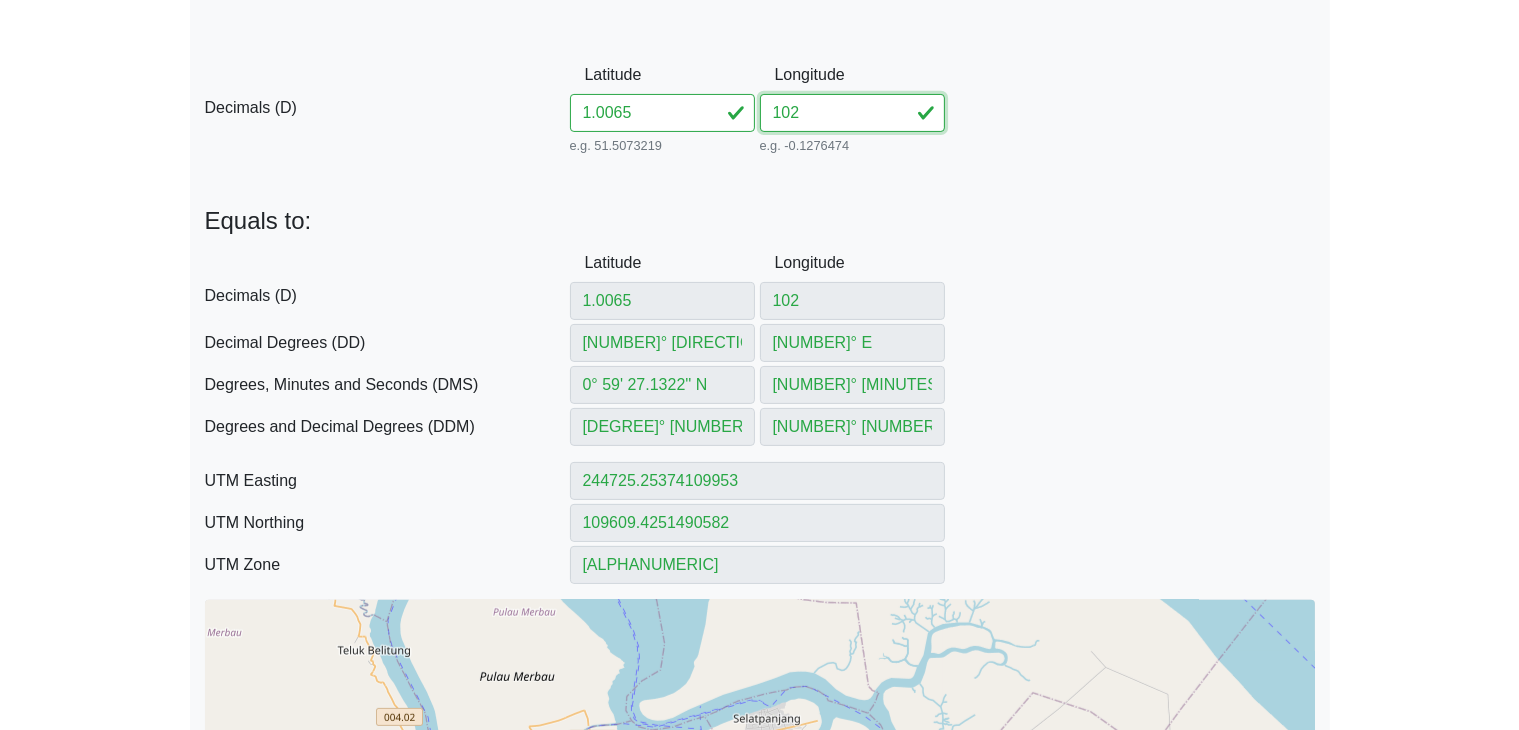 type on "[NUMBER]" 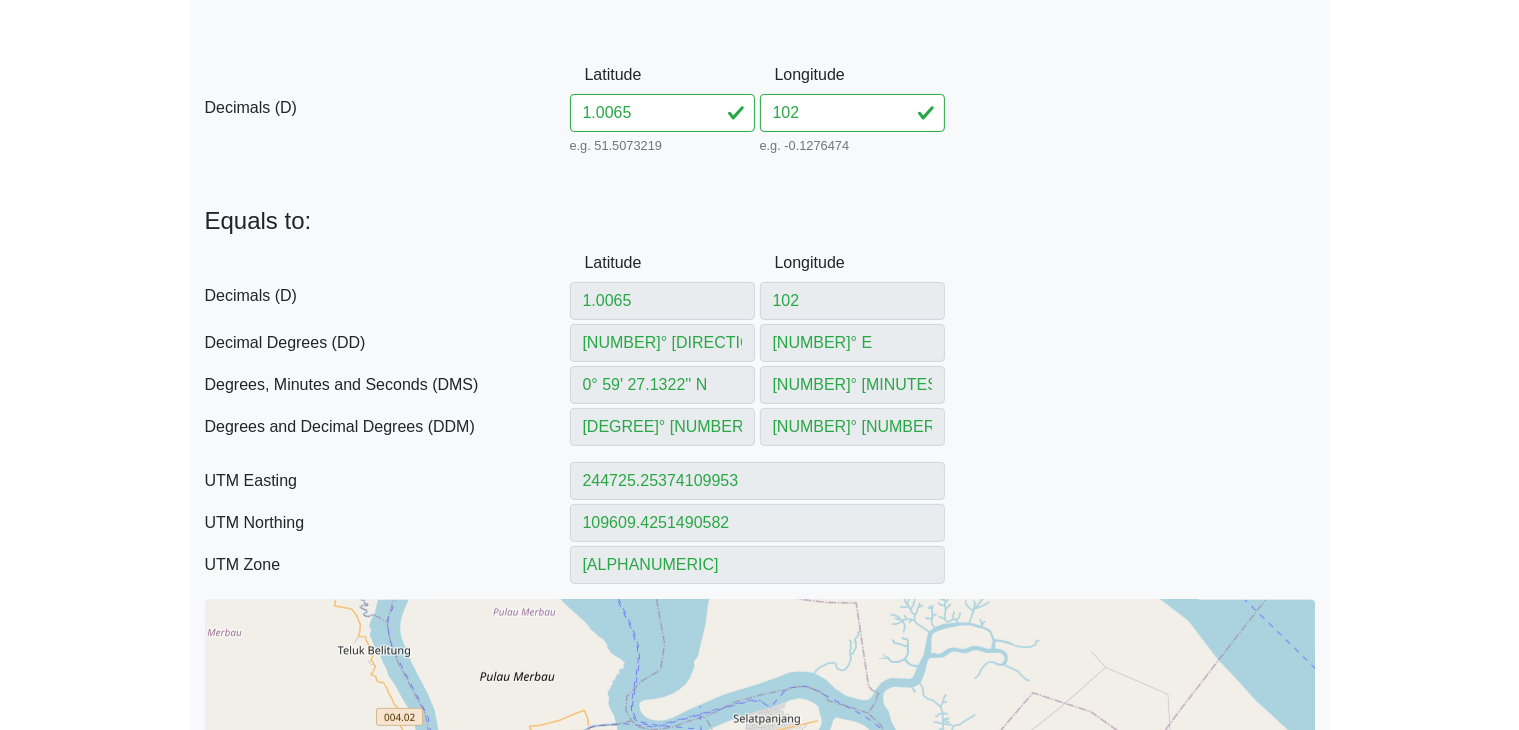 drag, startPoint x: 568, startPoint y: 390, endPoint x: 660, endPoint y: 389, distance: 92.00543 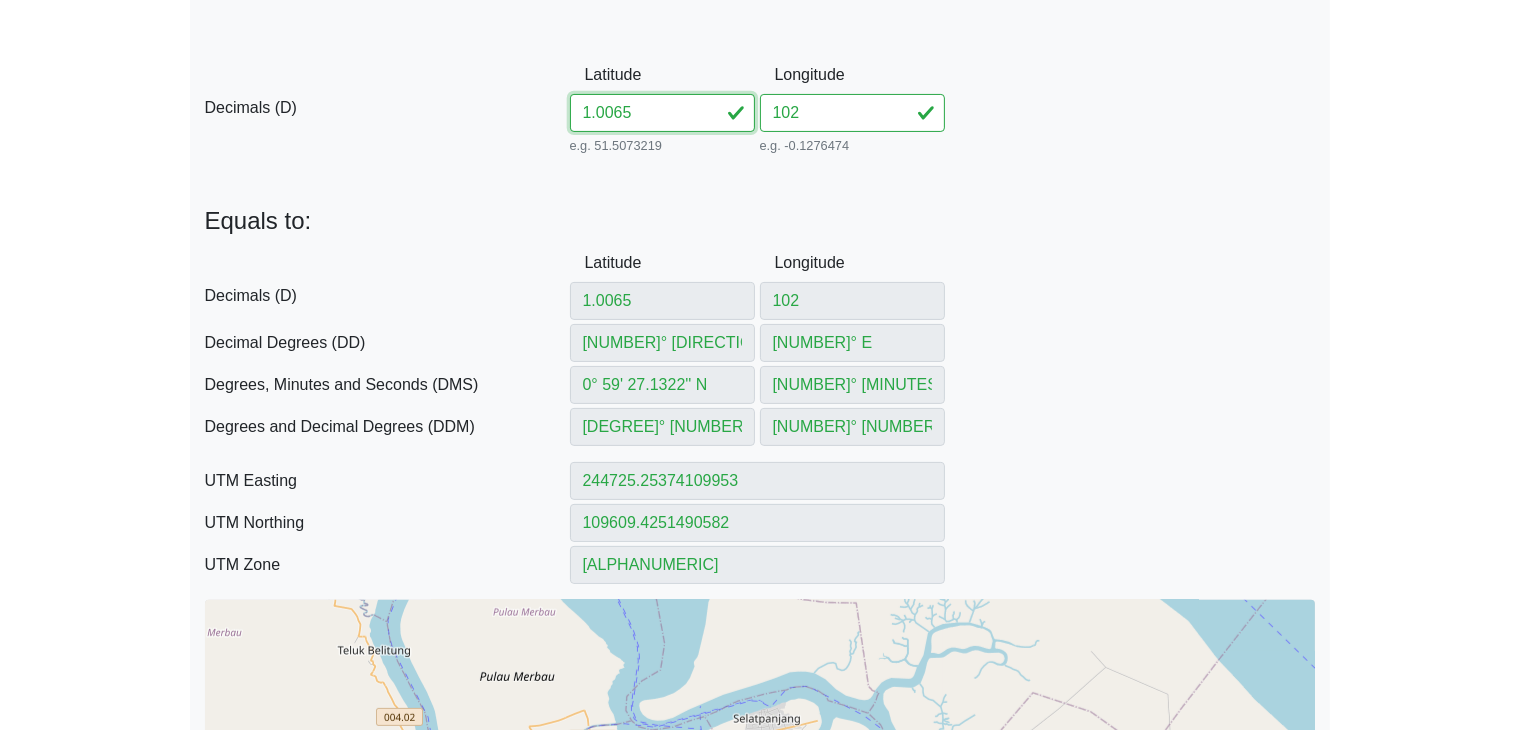 click on "[NUMBER]" at bounding box center (662, 113) 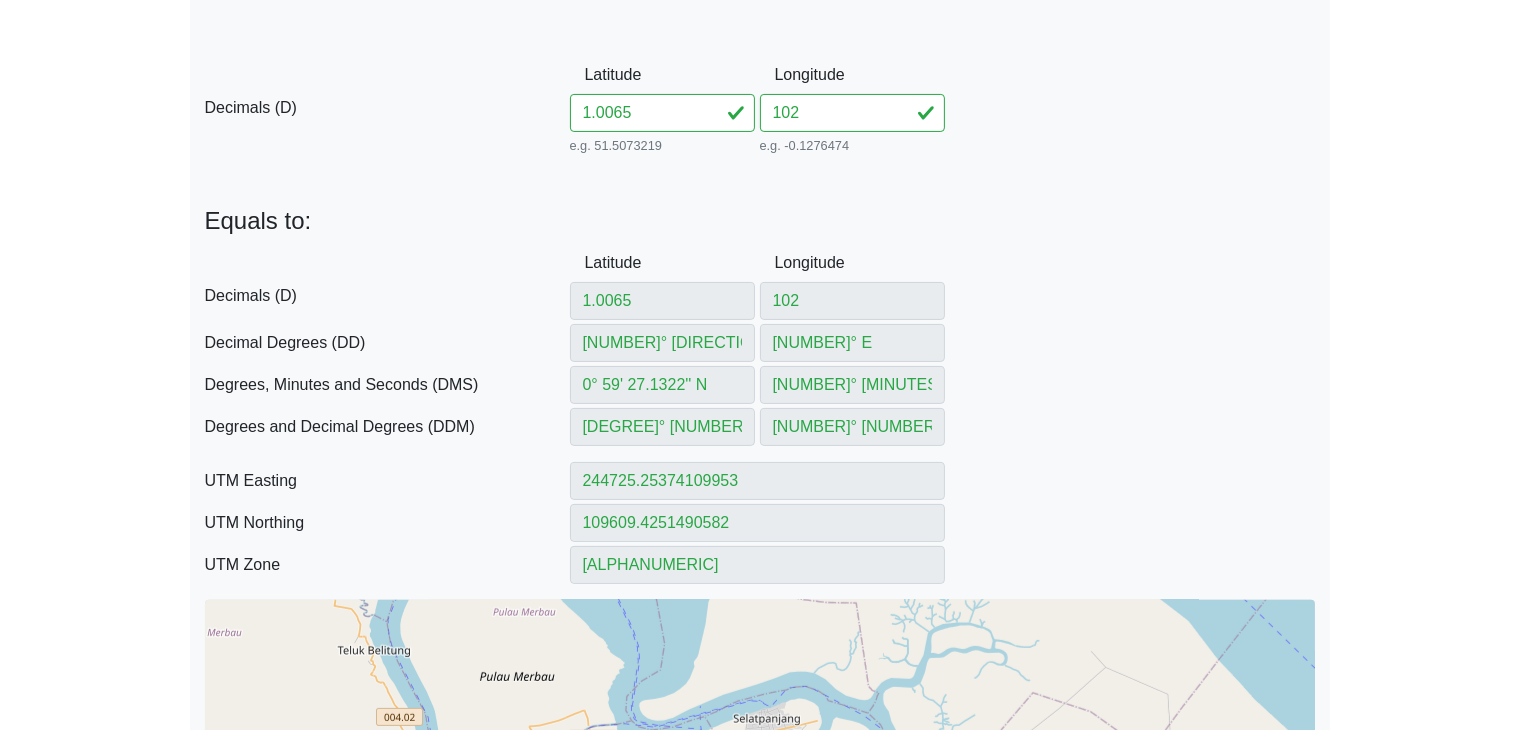 click on "Decimals (D)" at bounding box center (387, 108) 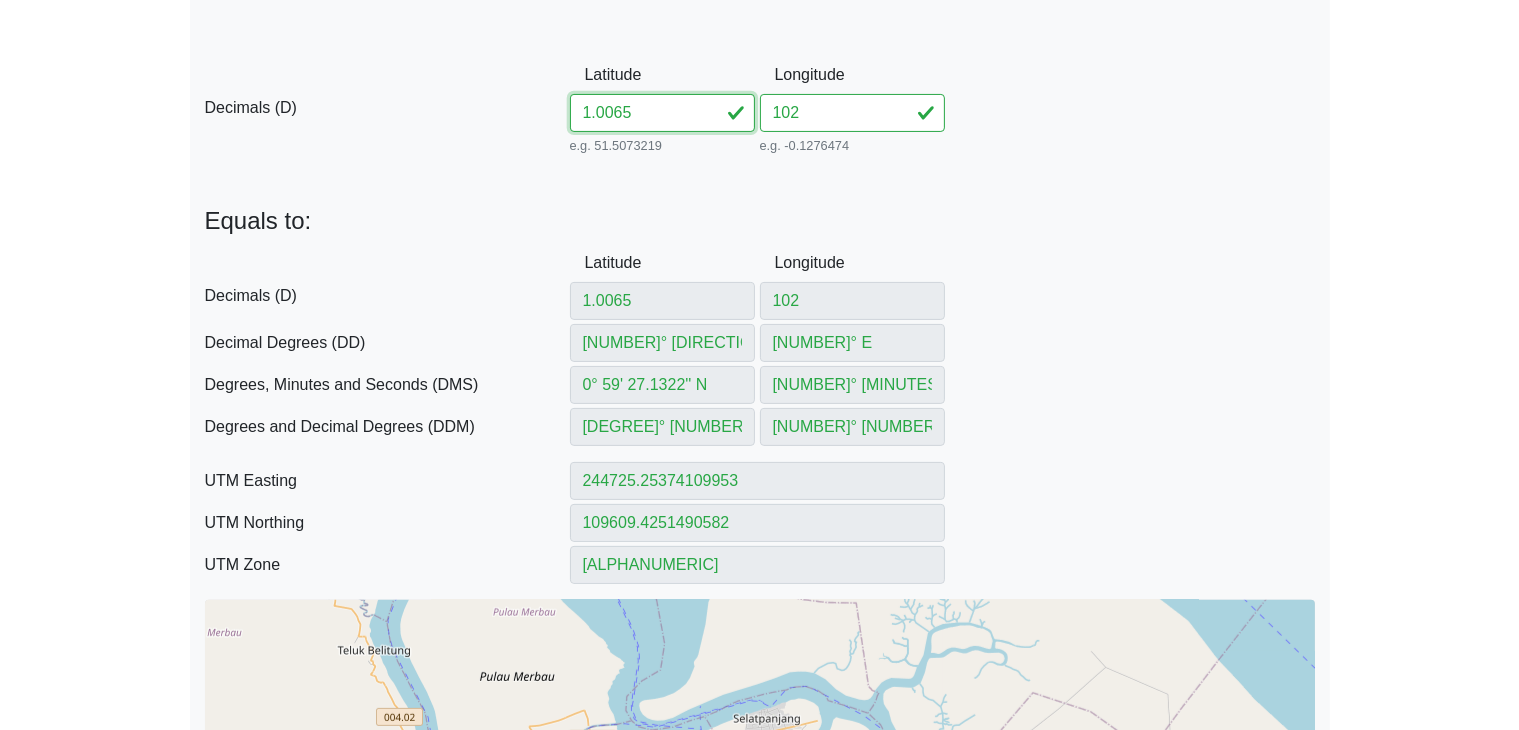 click on "[NUMBER]" at bounding box center [662, 113] 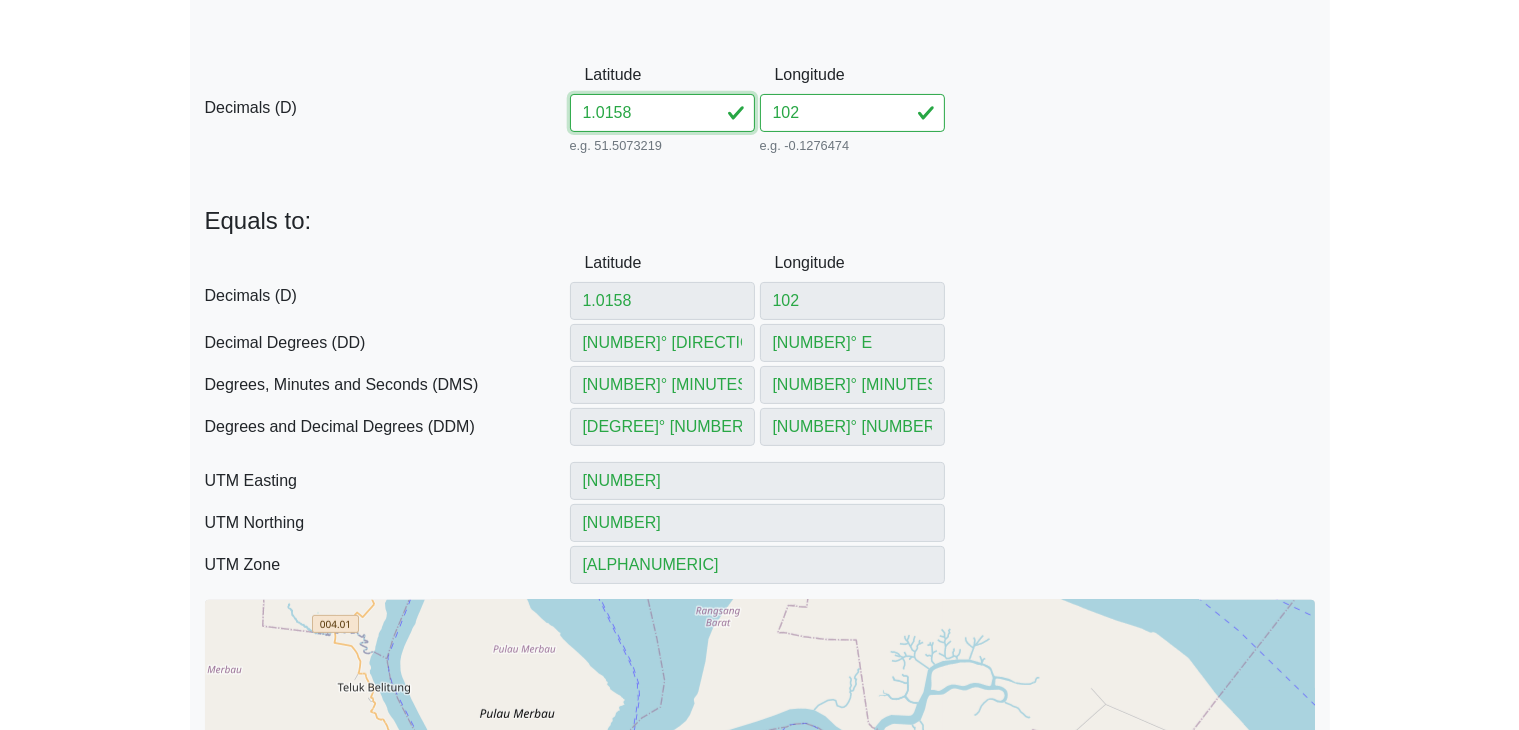type on "[NUMBER]" 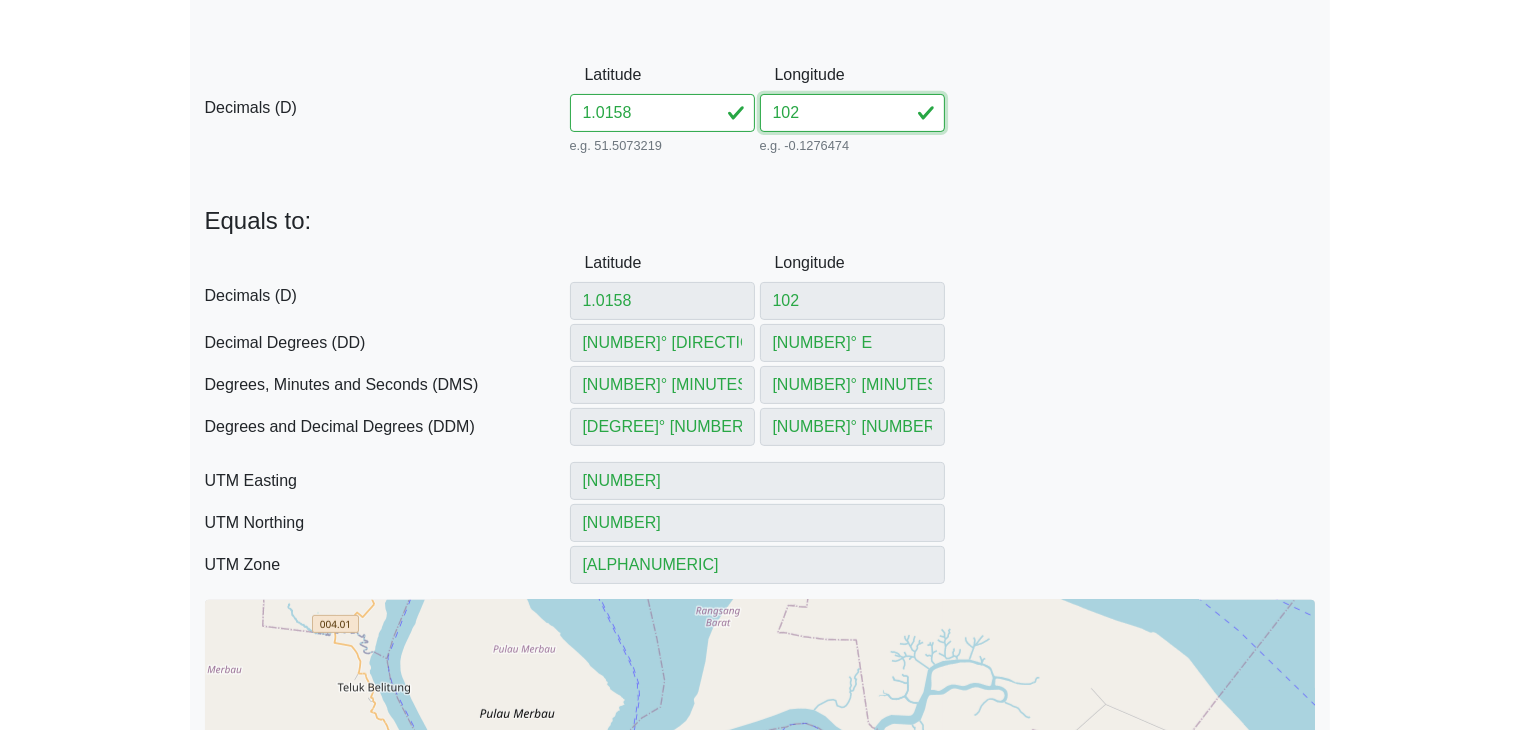 click on "[NUMBER]" at bounding box center [852, 113] 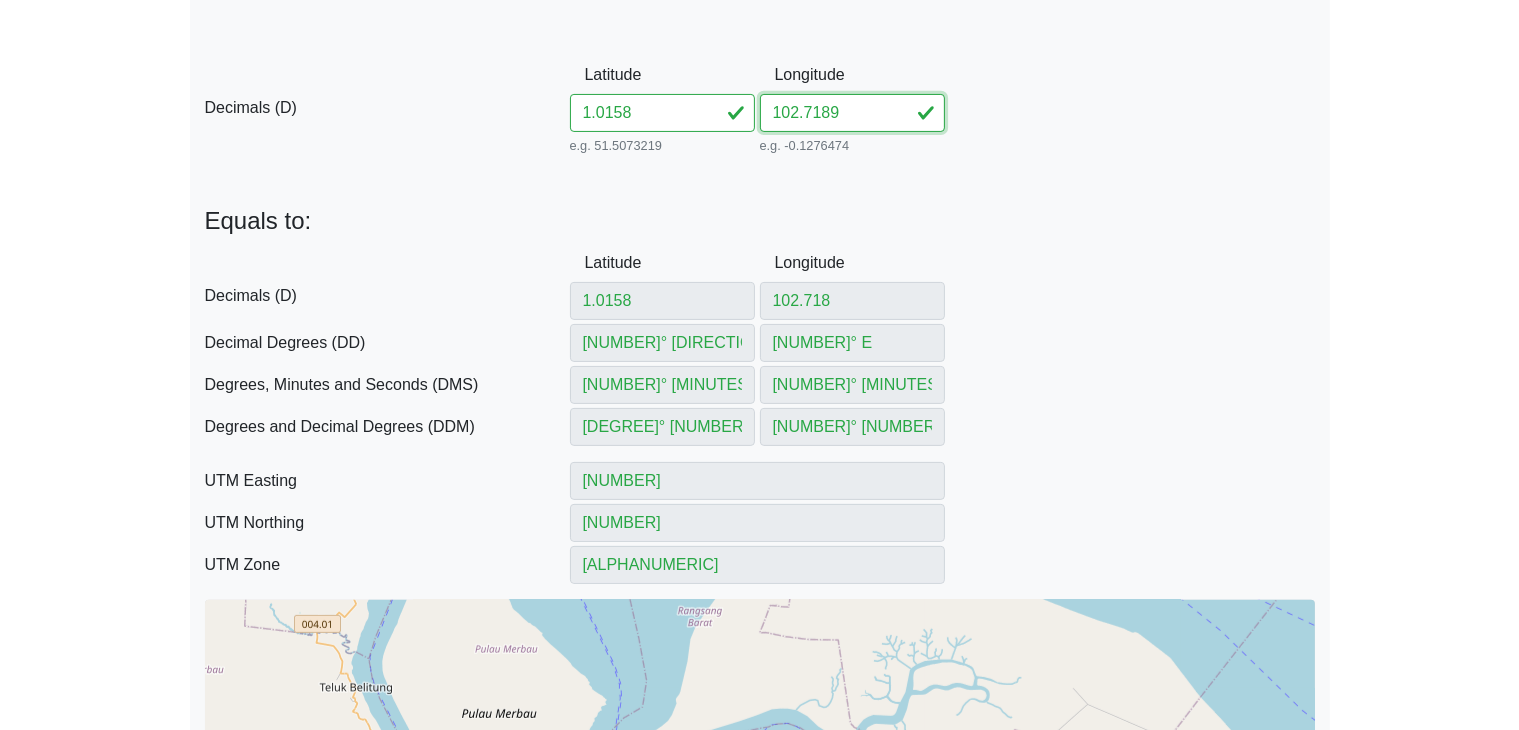 type on "[NUMBER]" 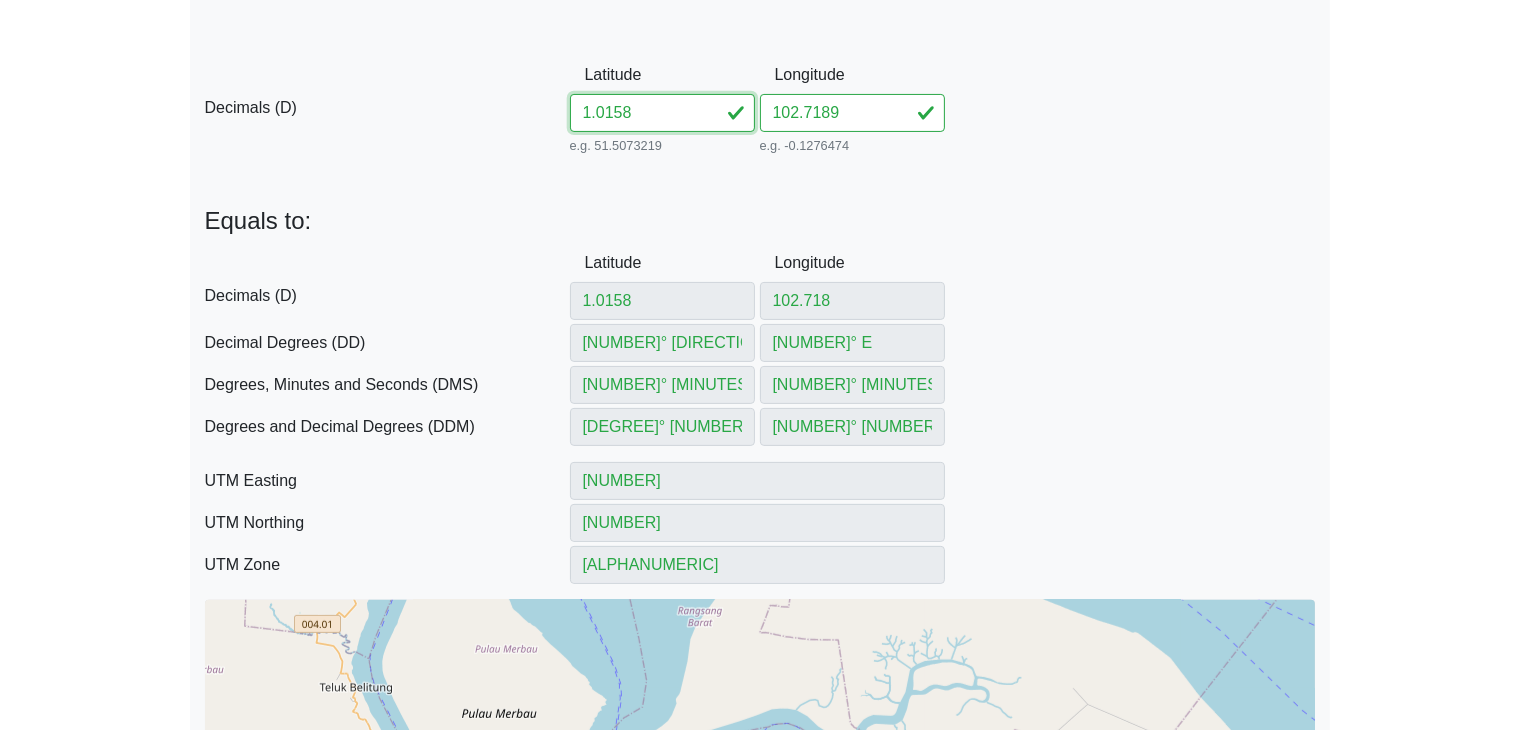 click on "[NUMBER]" at bounding box center [662, 113] 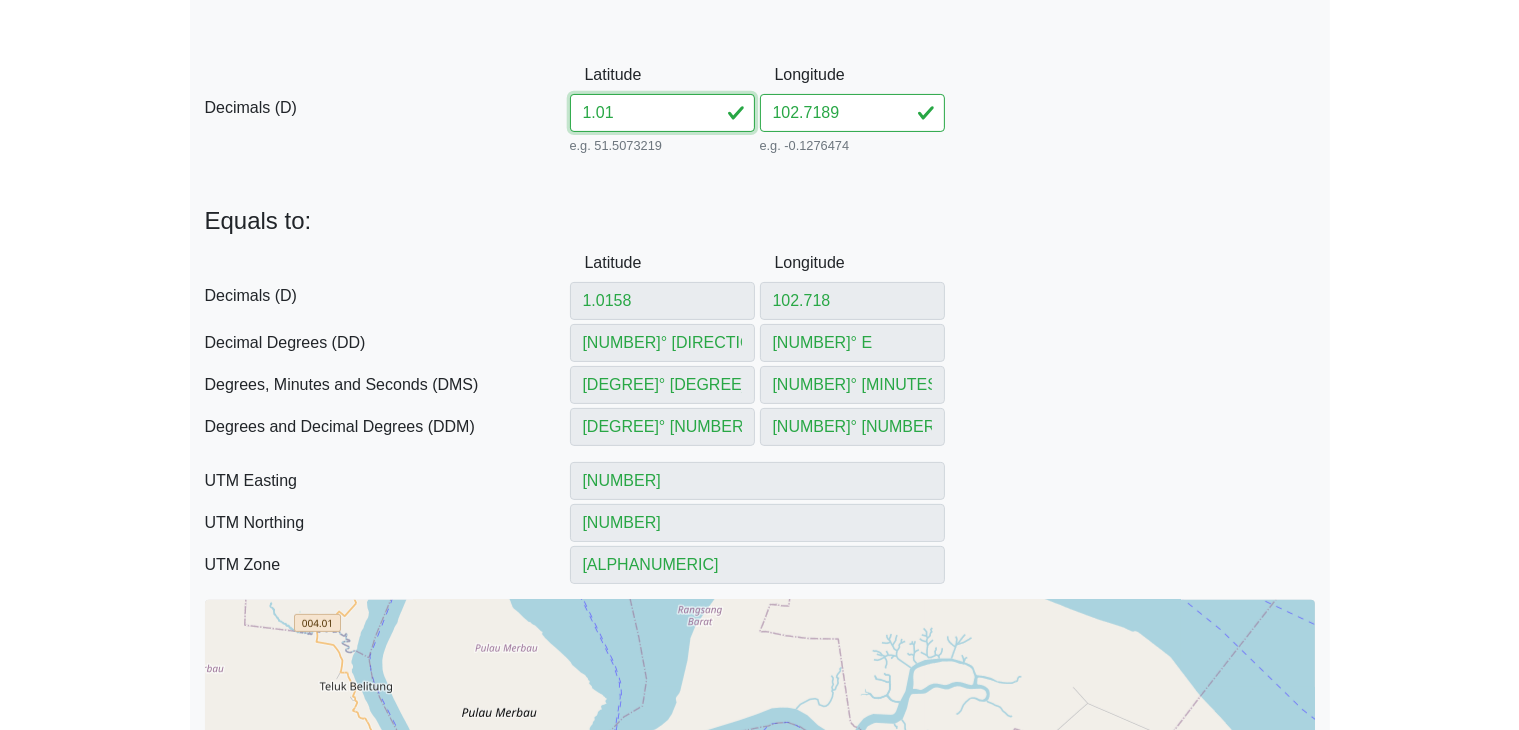 type on "[NUMBER]" 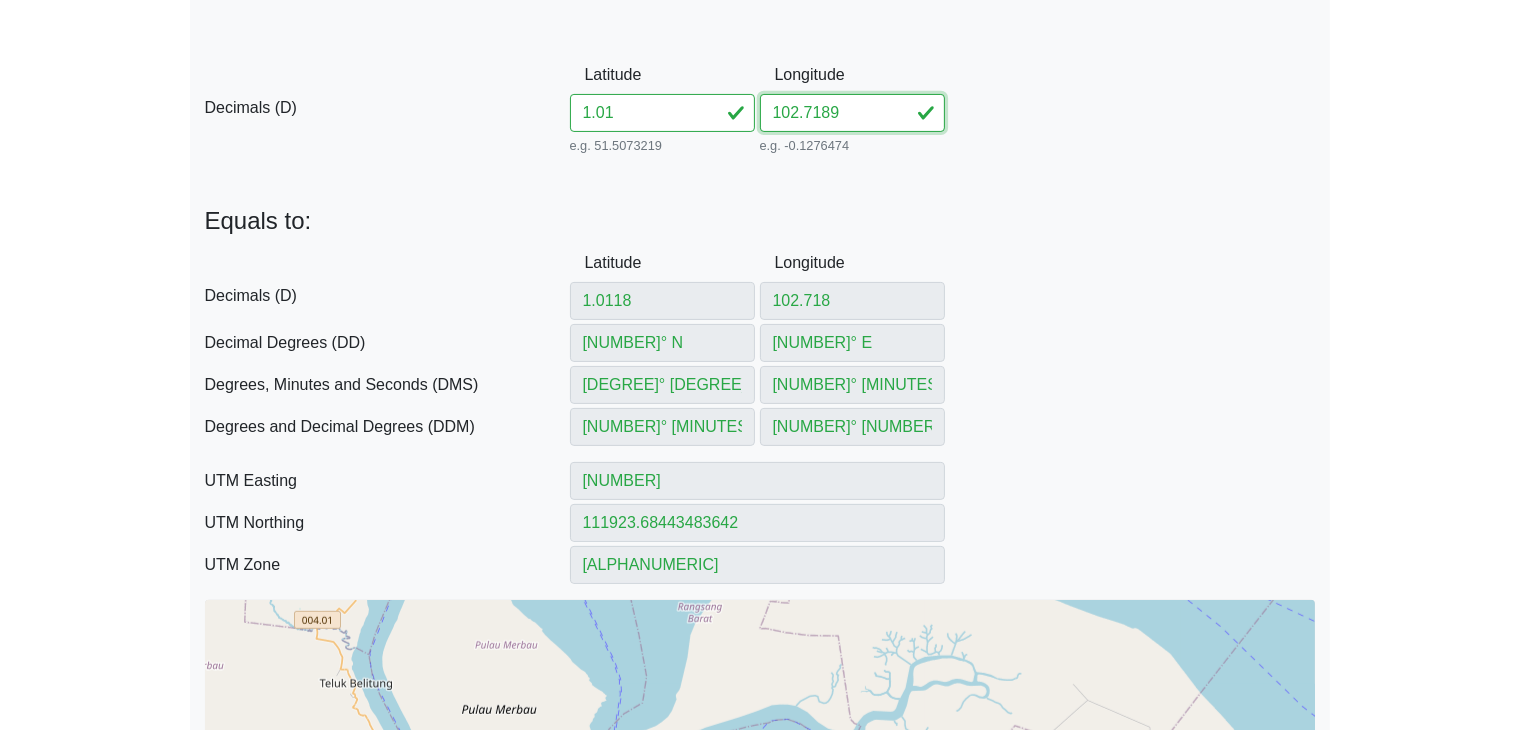 click on "[NUMBER]" at bounding box center (852, 113) 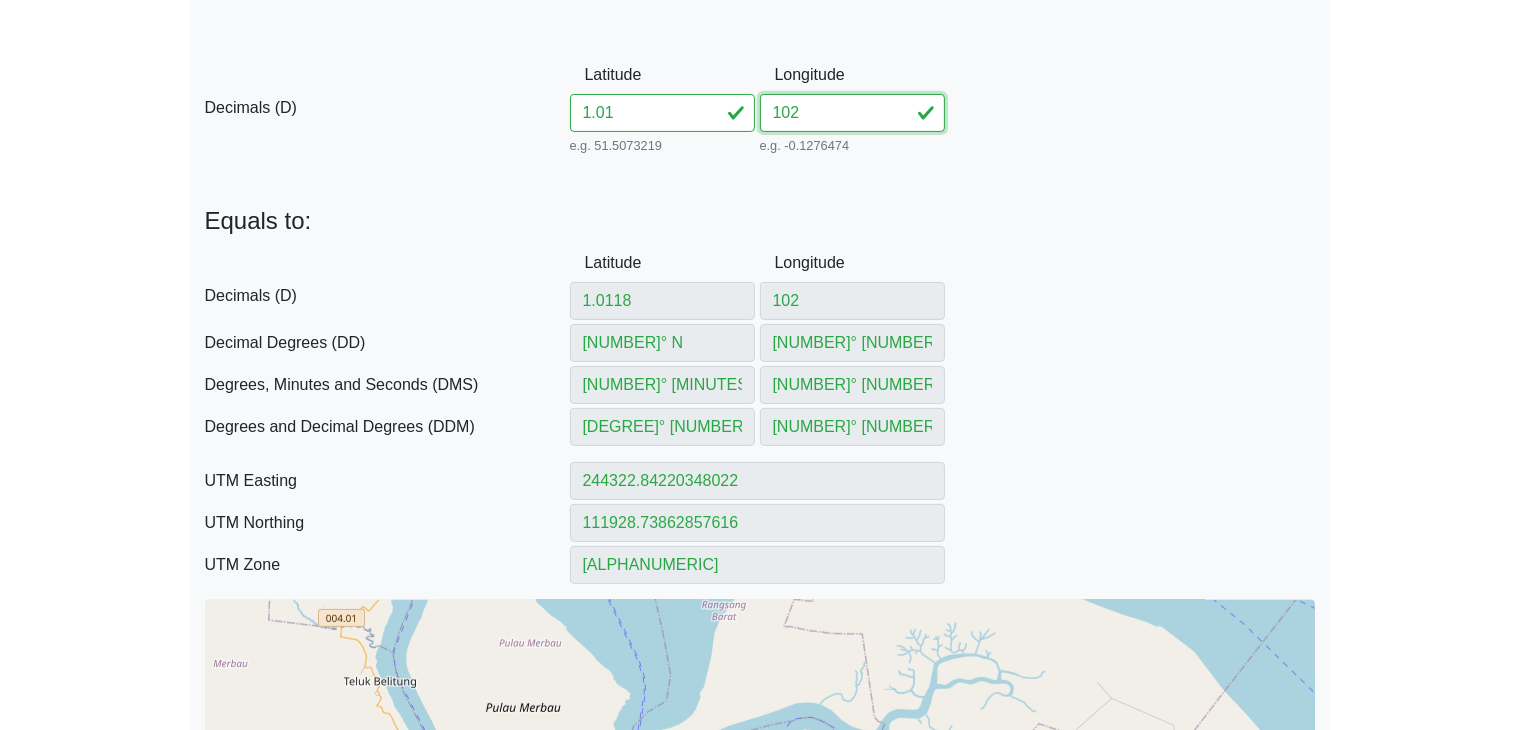 type on "[NUMBER]" 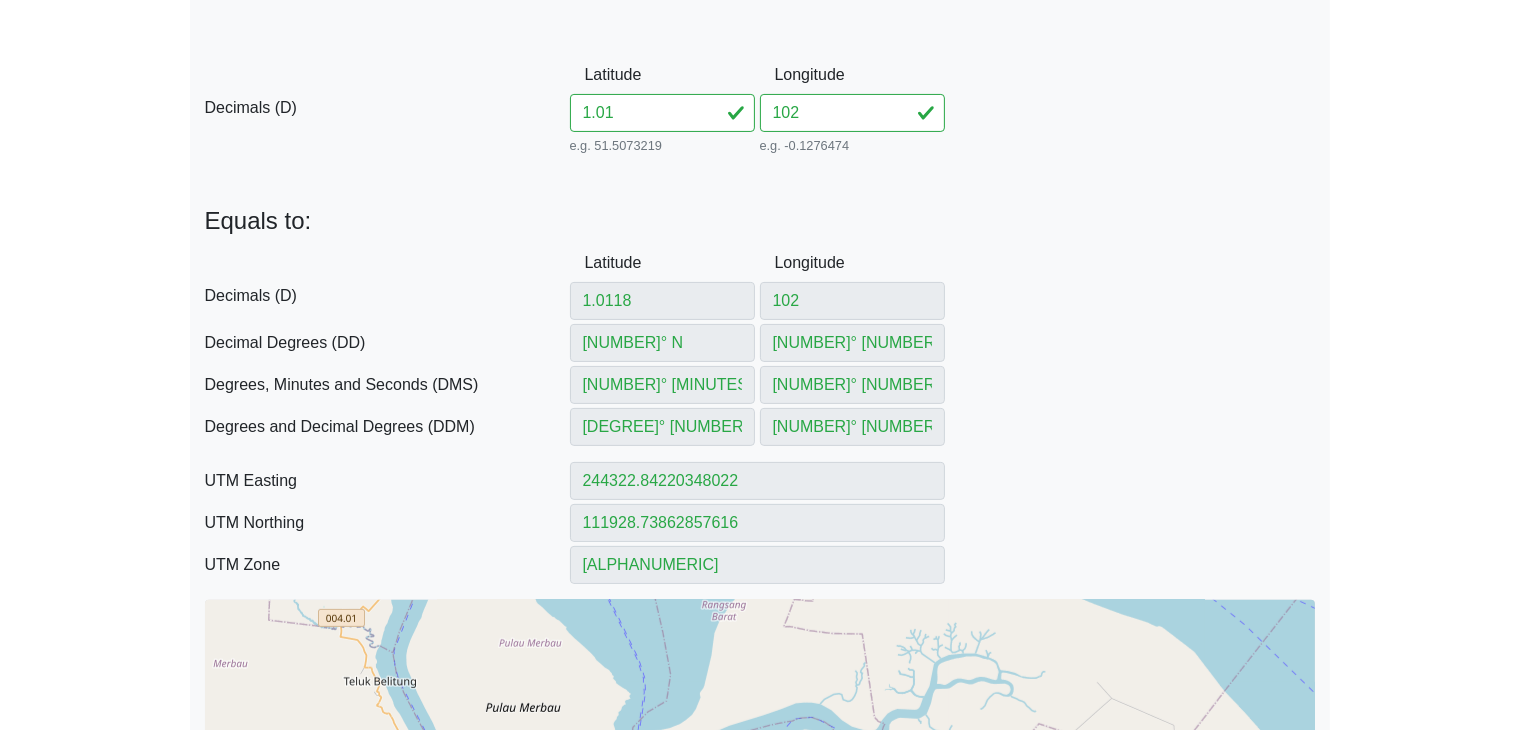 click on "From
Decimals (D)
Decimals (D)
Decimal Degrees (DD) -- Coming soon
Degrees, Minutes and Seconds (DMS) -- Coming soon
Degrees and Decimal Degrees (DDM) -- Coming soon
Universal Transverse Mercator (UTM) -- Coming soon
D
Decimals (D)
Latitude
[NUMBER]
e.g. [NUMBER]
Between -90 and 90
1" at bounding box center [760, 425] 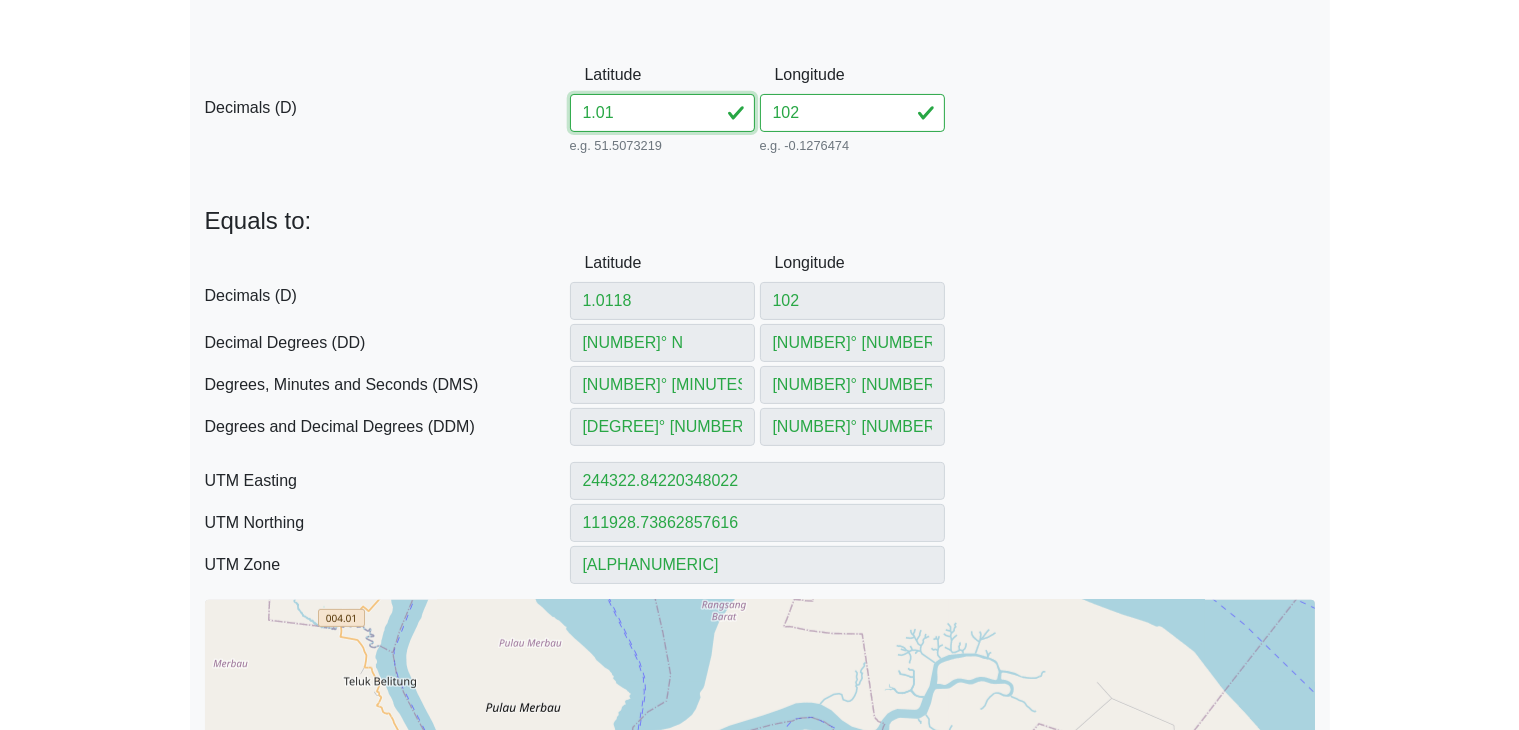 click on "[NUMBER]" at bounding box center [662, 113] 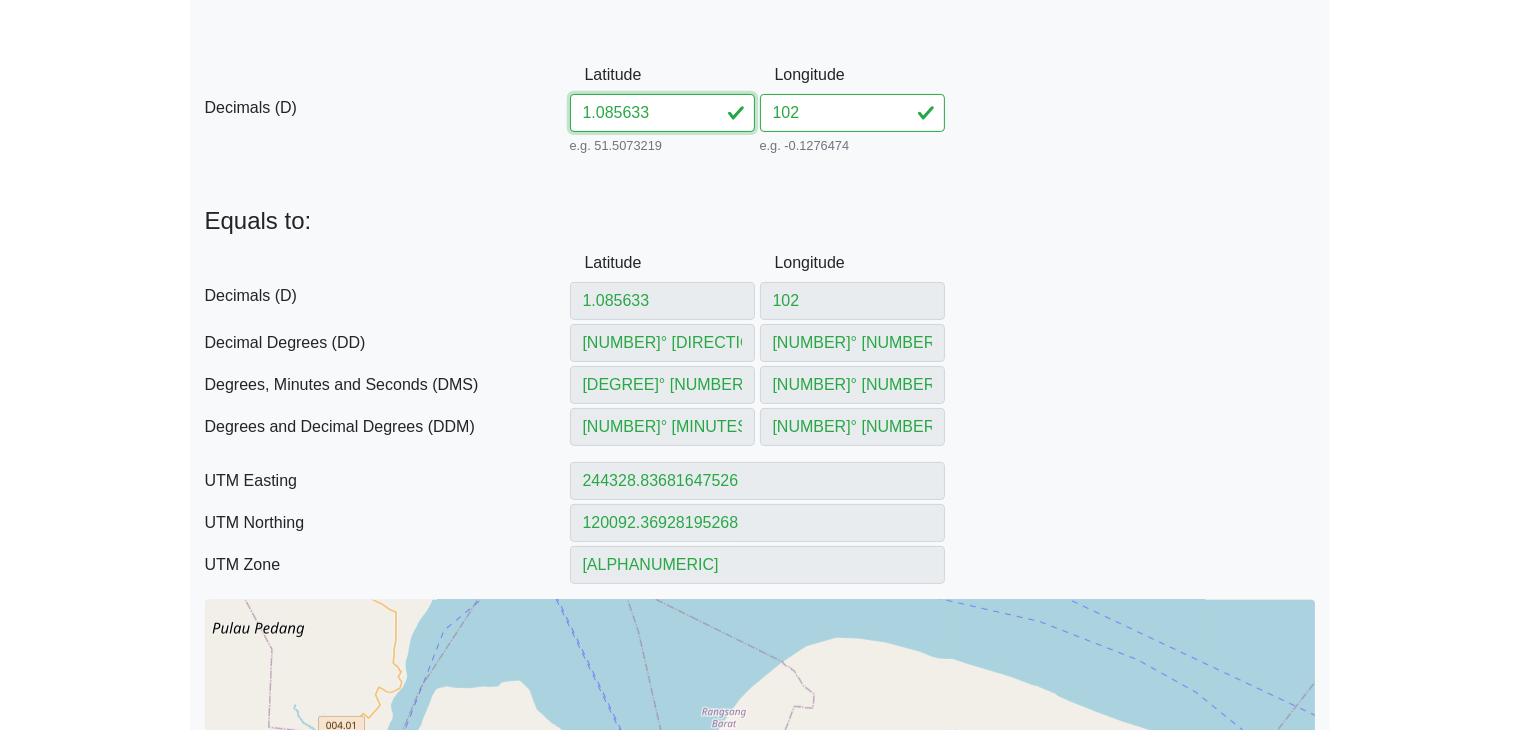 type on "1.085633" 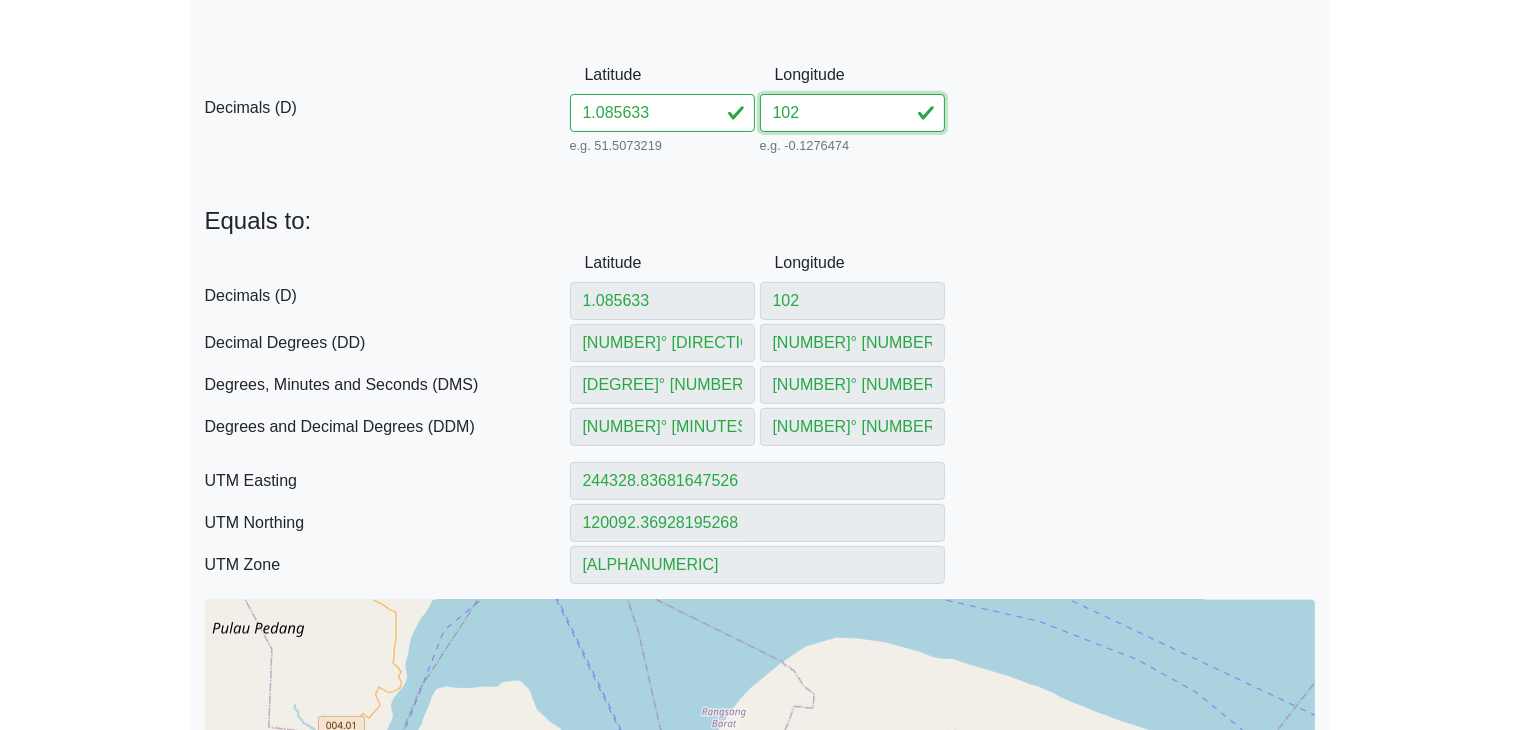 click on "[NUMBER]" at bounding box center [852, 113] 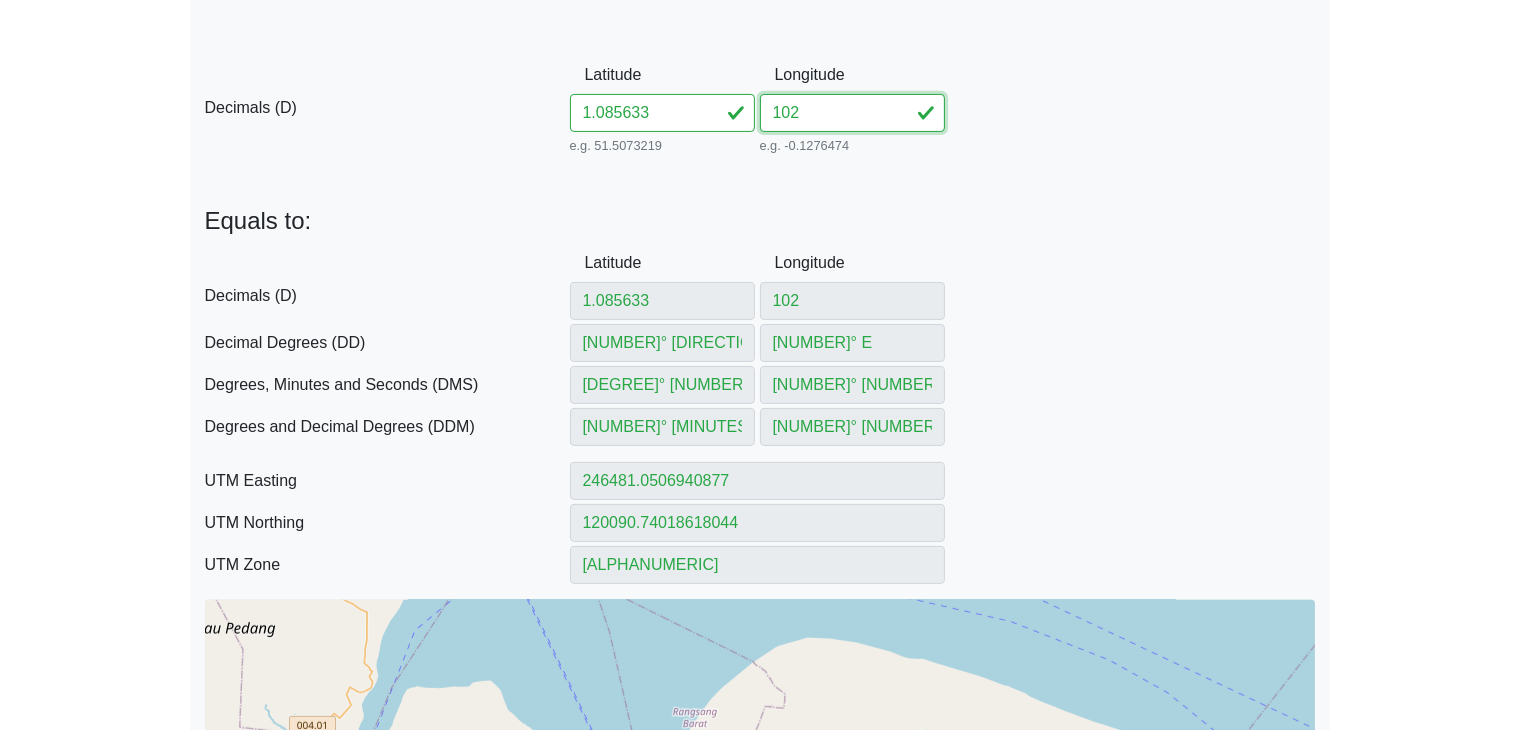 scroll, scrollTop: 849, scrollLeft: 0, axis: vertical 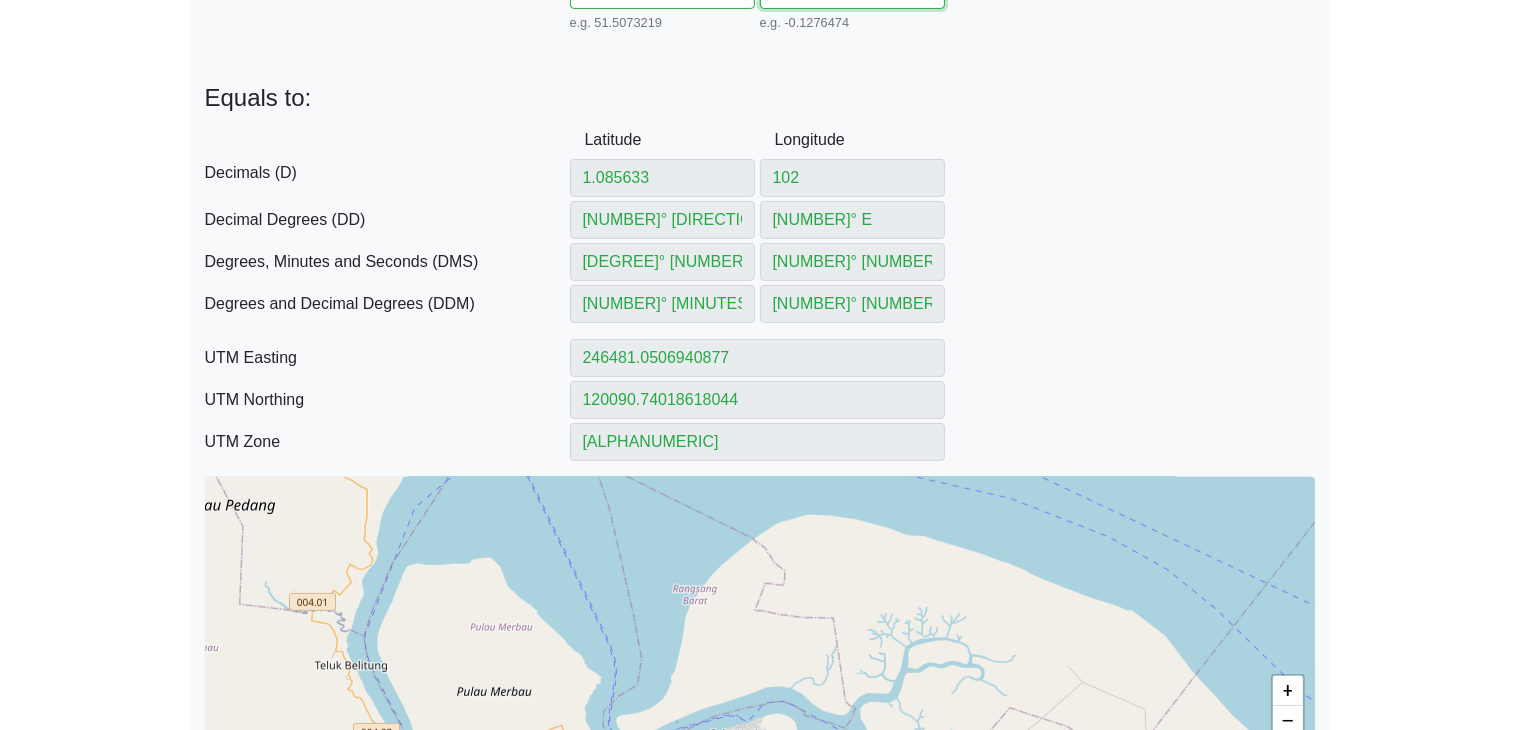 type on "[NUMBER]" 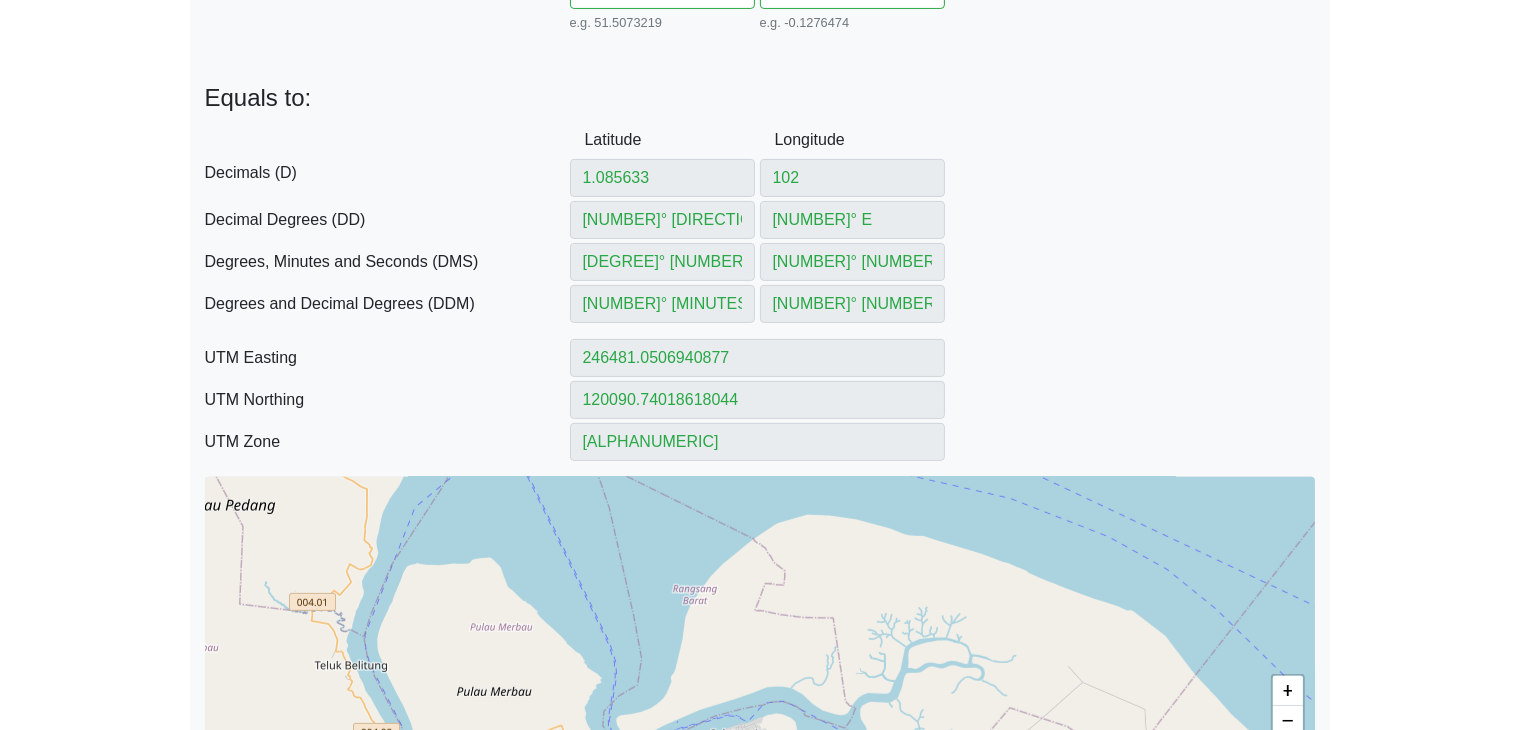 click on "From
Decimals (D)
Decimals (D)
Decimal Degrees (DD) -- Coming soon
Degrees, Minutes and Seconds (DMS) -- Coming soon
Degrees and Decimal Degrees (DDM) -- Coming soon
Universal Transverse Mercator (UTM) -- Coming soon
D
Decimals (D)
Latitude
[NUMBER]
e.g. 51.5073219
Between -90 and 90
[DEGREE] °" at bounding box center [760, 302] 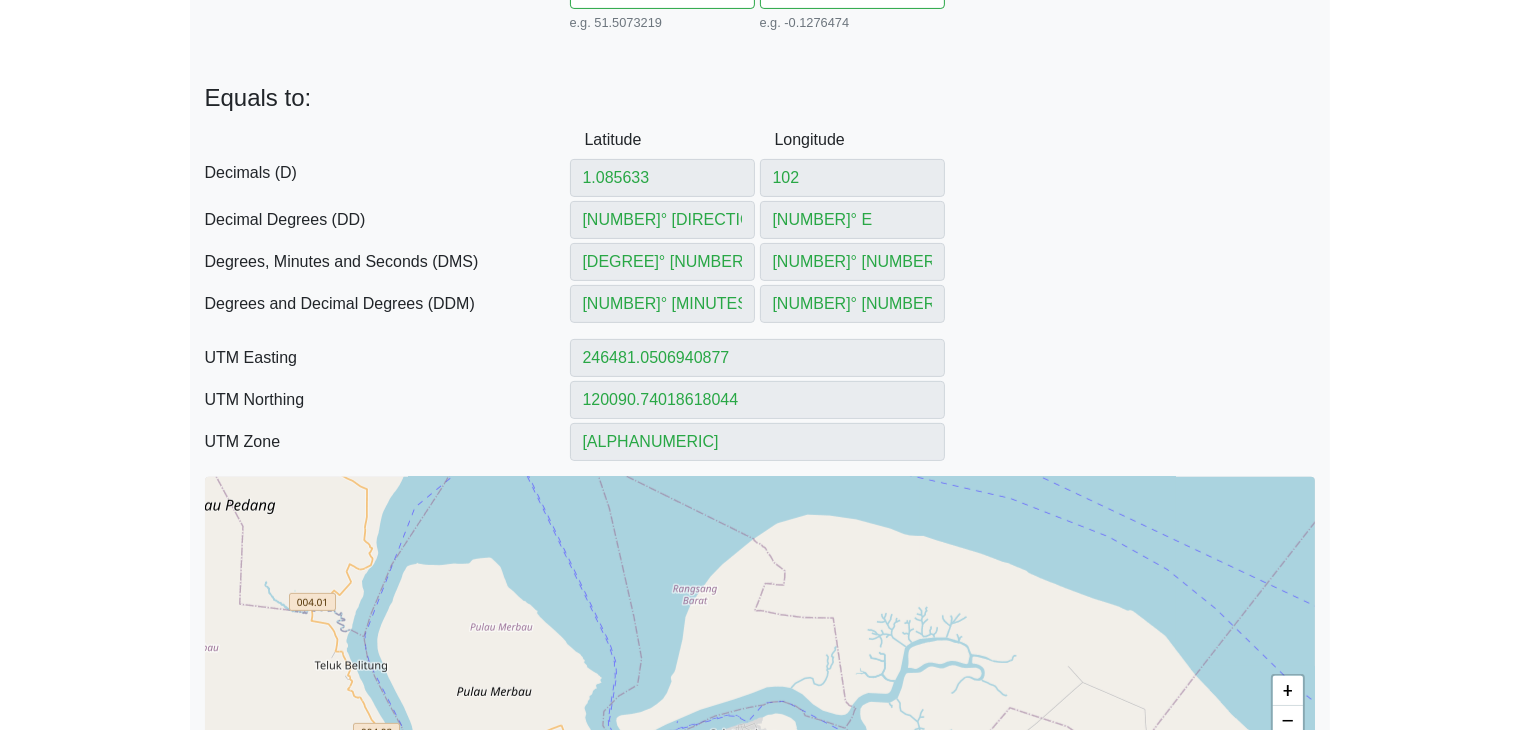 click on "From
Decimals (D)
Decimals (D)
Decimal Degrees (DD) -- Coming soon
Degrees, Minutes and Seconds (DMS) -- Coming soon
Degrees and Decimal Degrees (DDM) -- Coming soon
Universal Transverse Mercator (UTM) -- Coming soon
D
Decimals (D)
Latitude
[NUMBER]
e.g. 51.5073219
Between -90 and 90
[DEGREE] °" at bounding box center (760, 302) 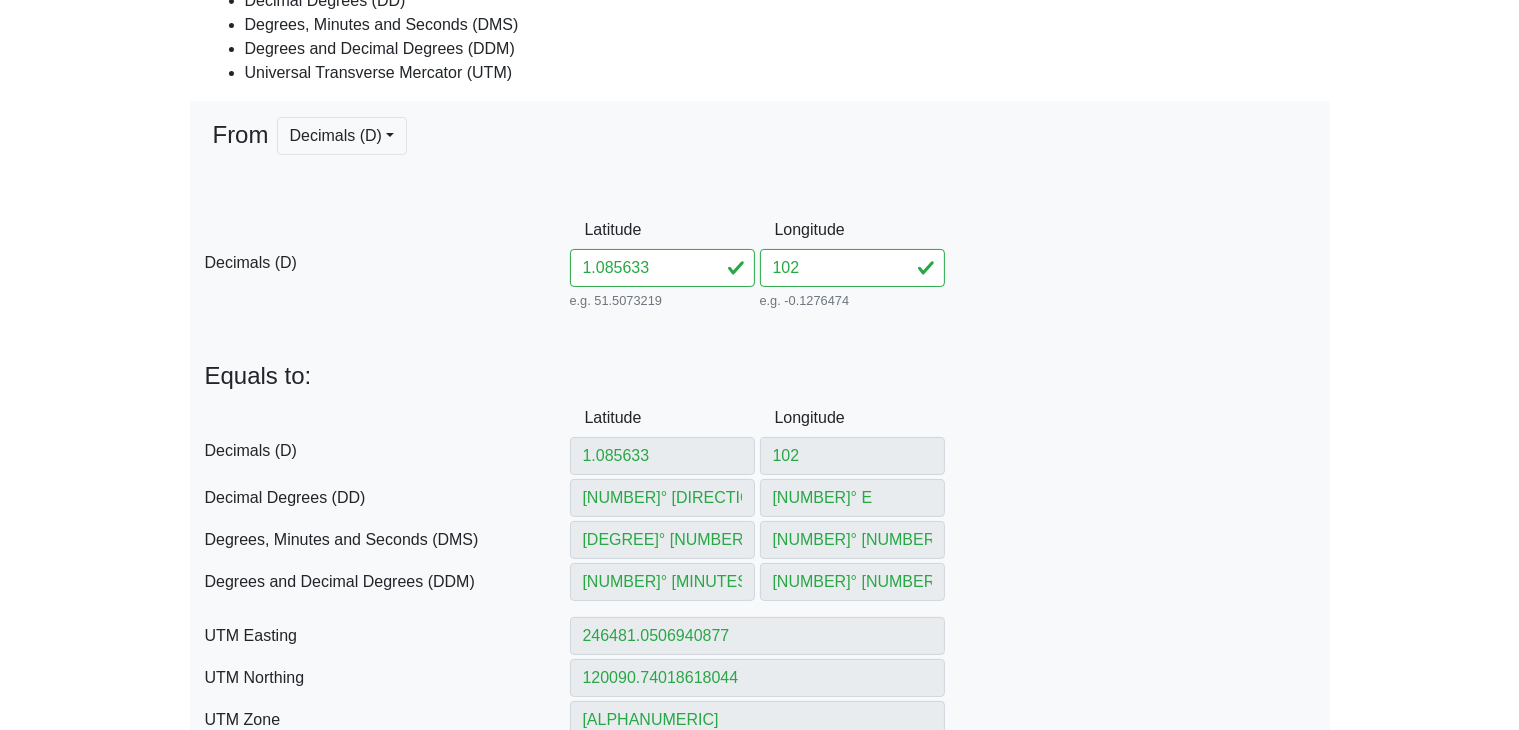 scroll, scrollTop: 272, scrollLeft: 0, axis: vertical 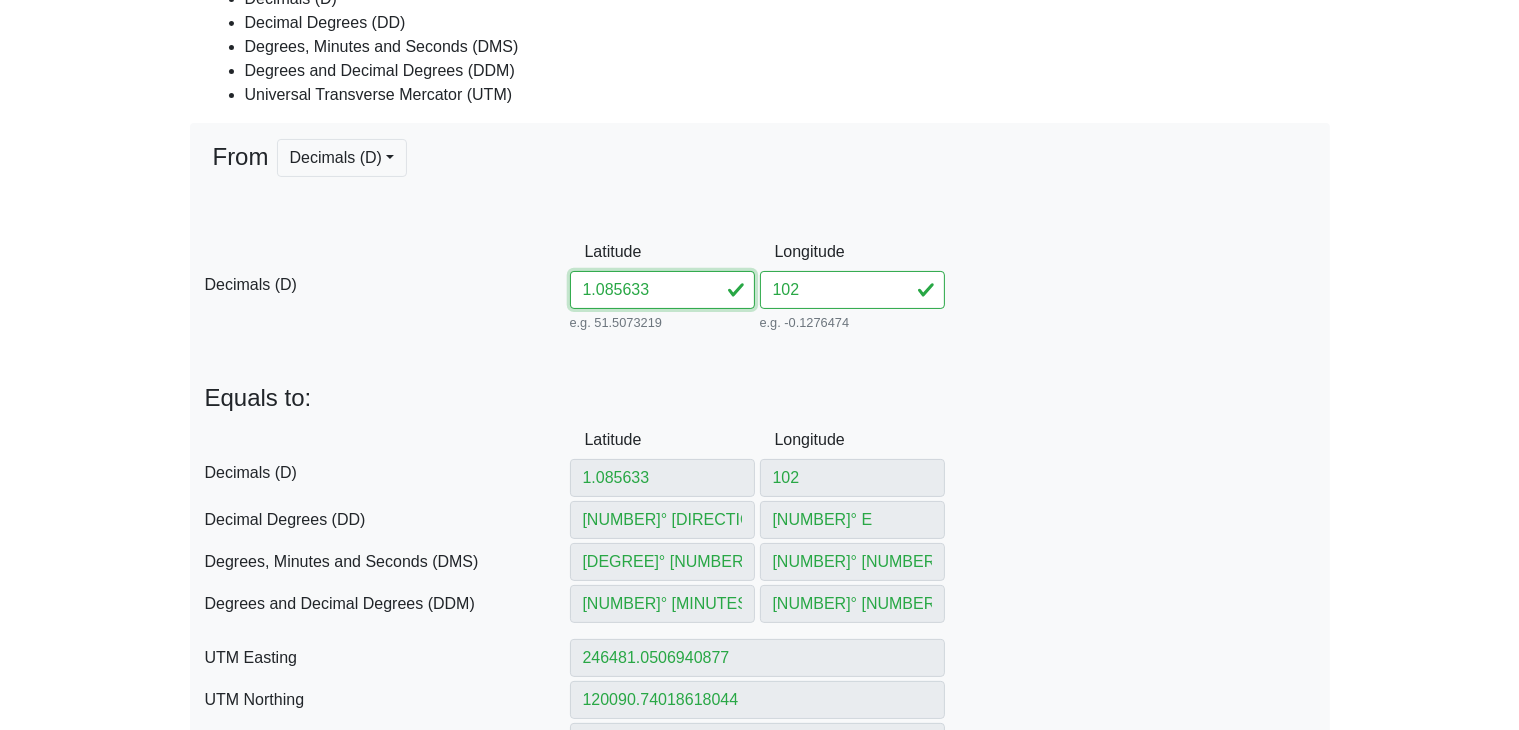 click on "1.085633" at bounding box center (662, 290) 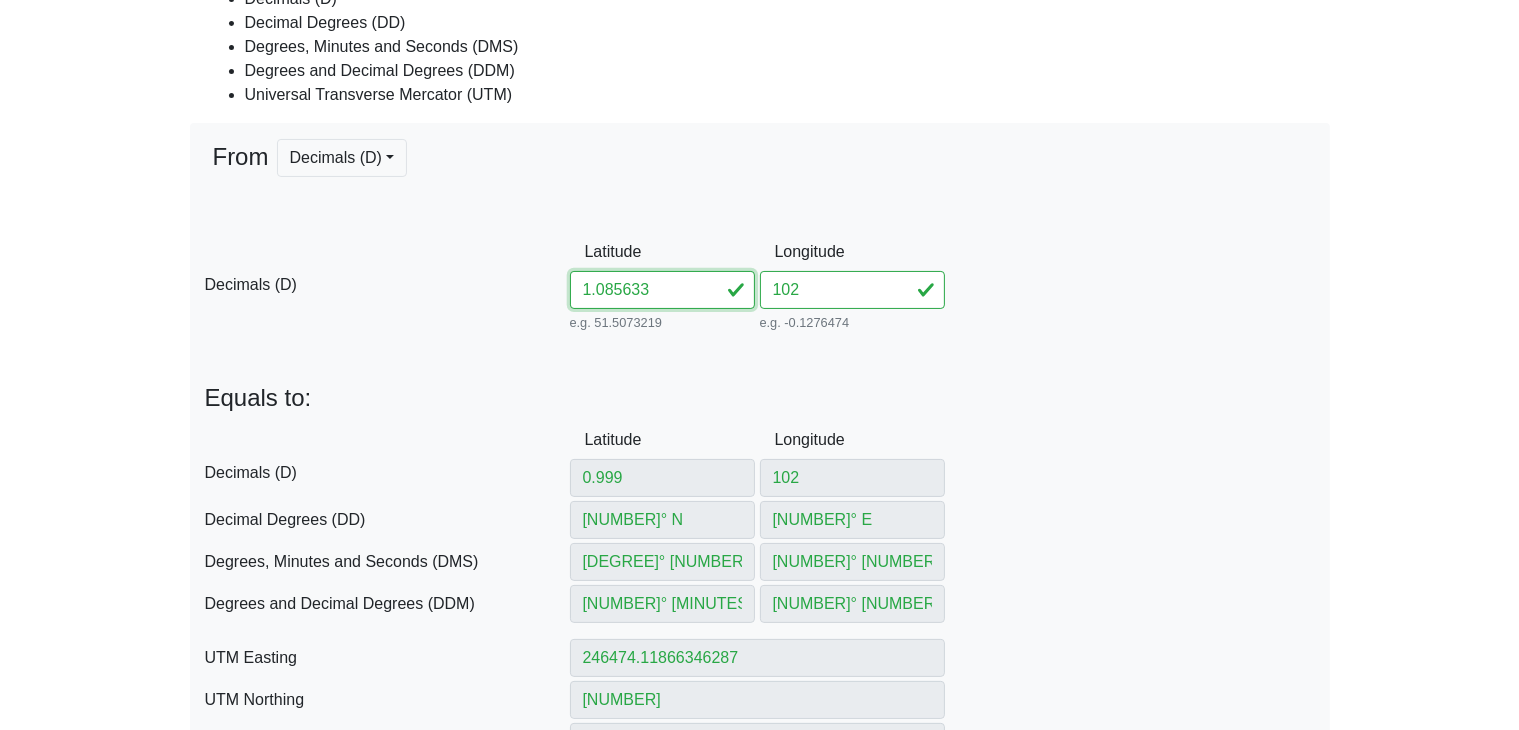 type on "[NUMBER]" 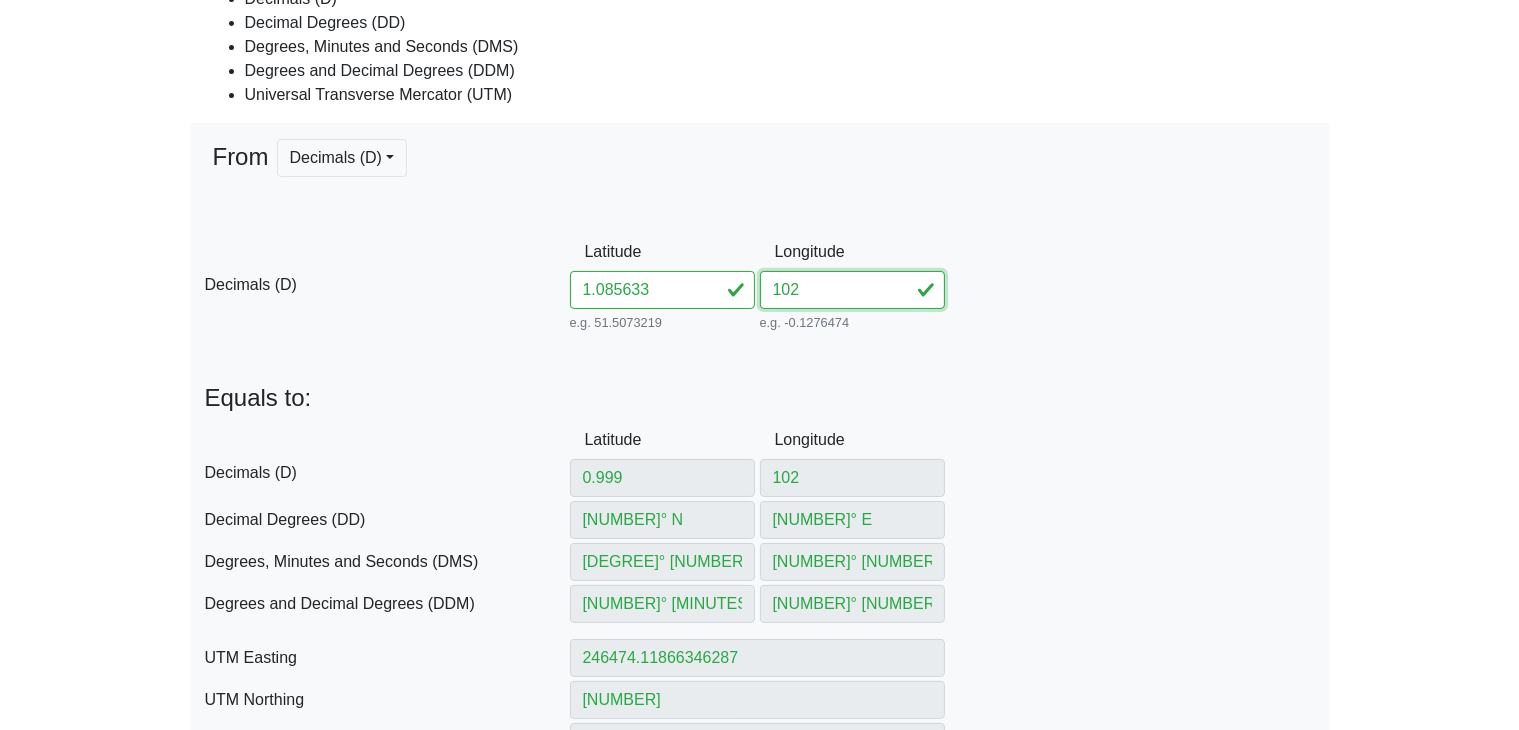 click on "[NUMBER]" at bounding box center (852, 290) 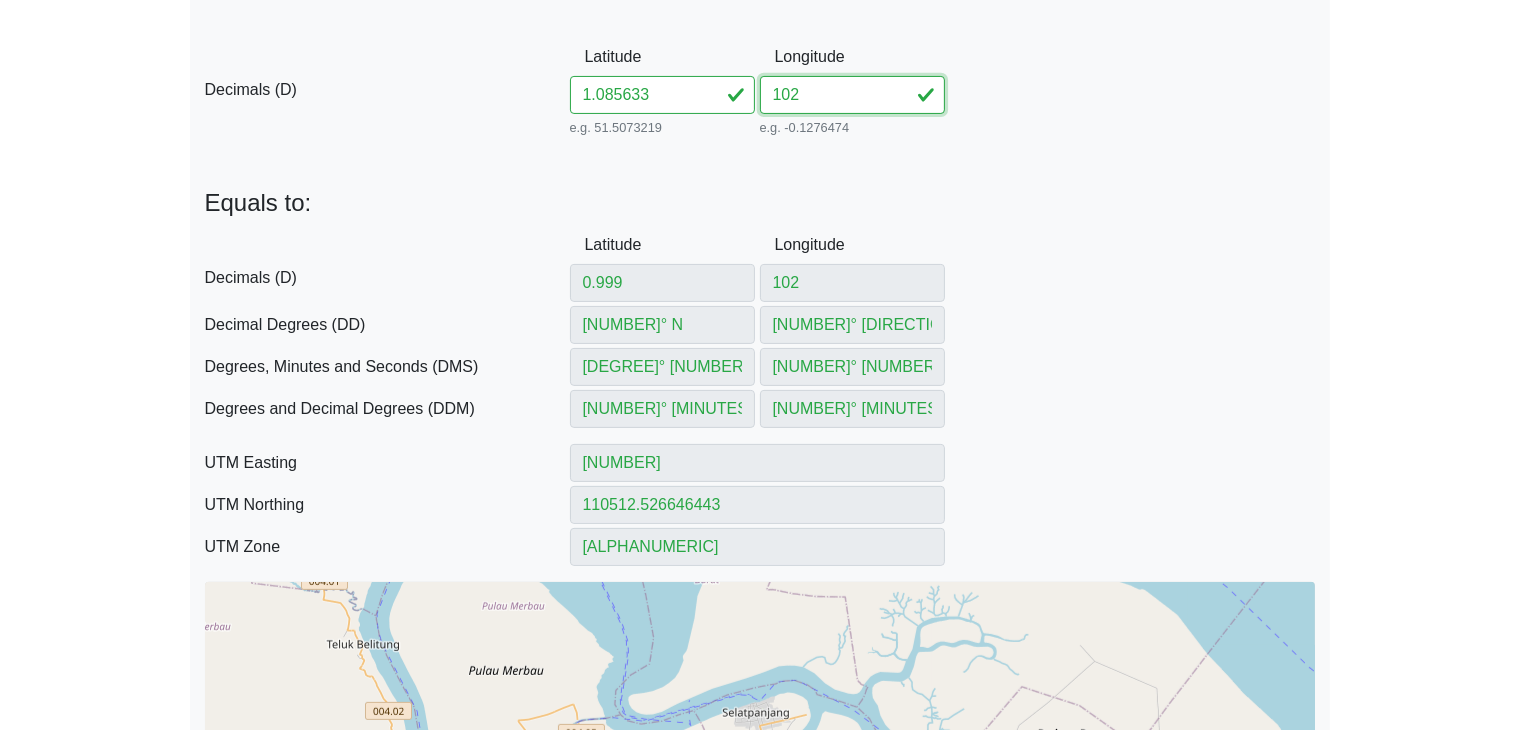 scroll, scrollTop: 472, scrollLeft: 0, axis: vertical 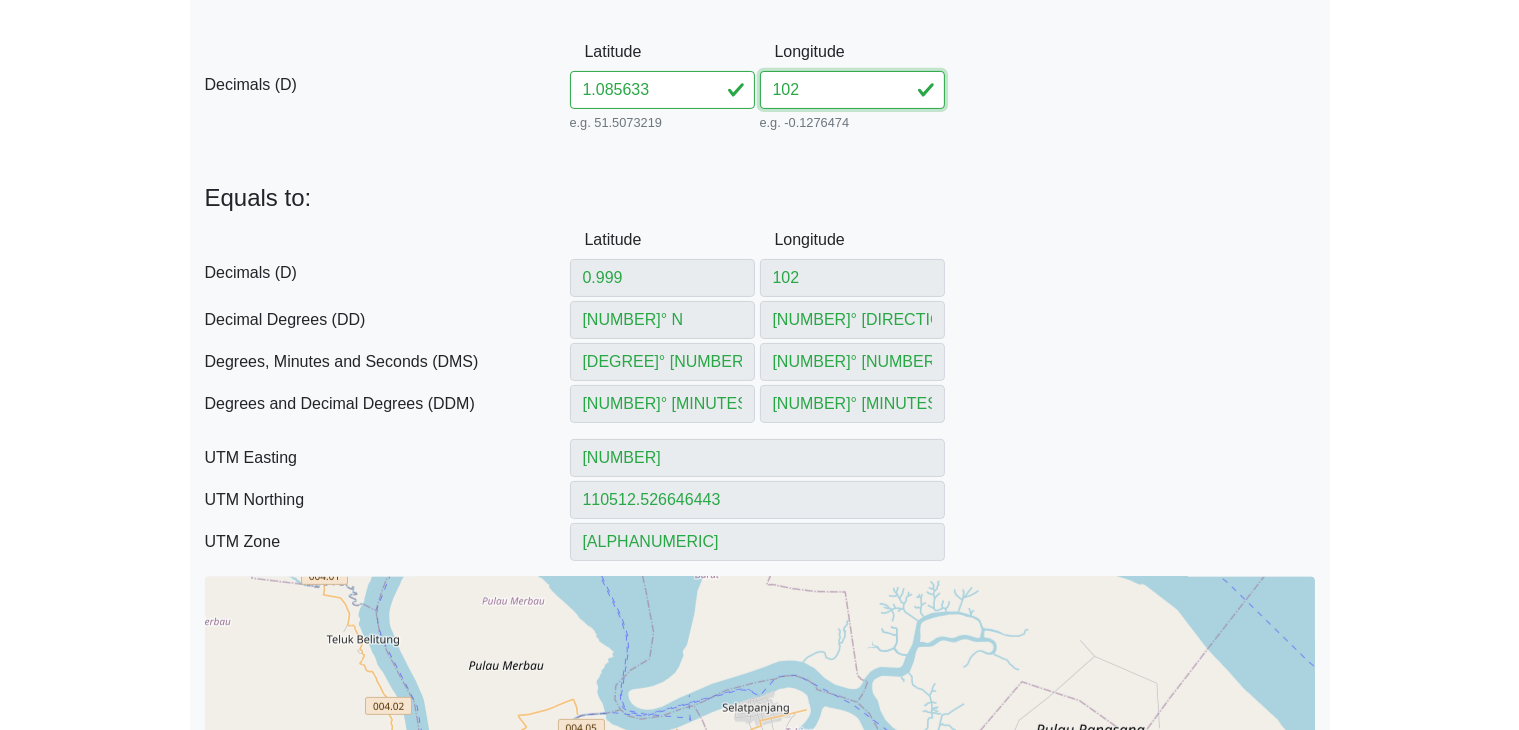 type on "[NUMBER]" 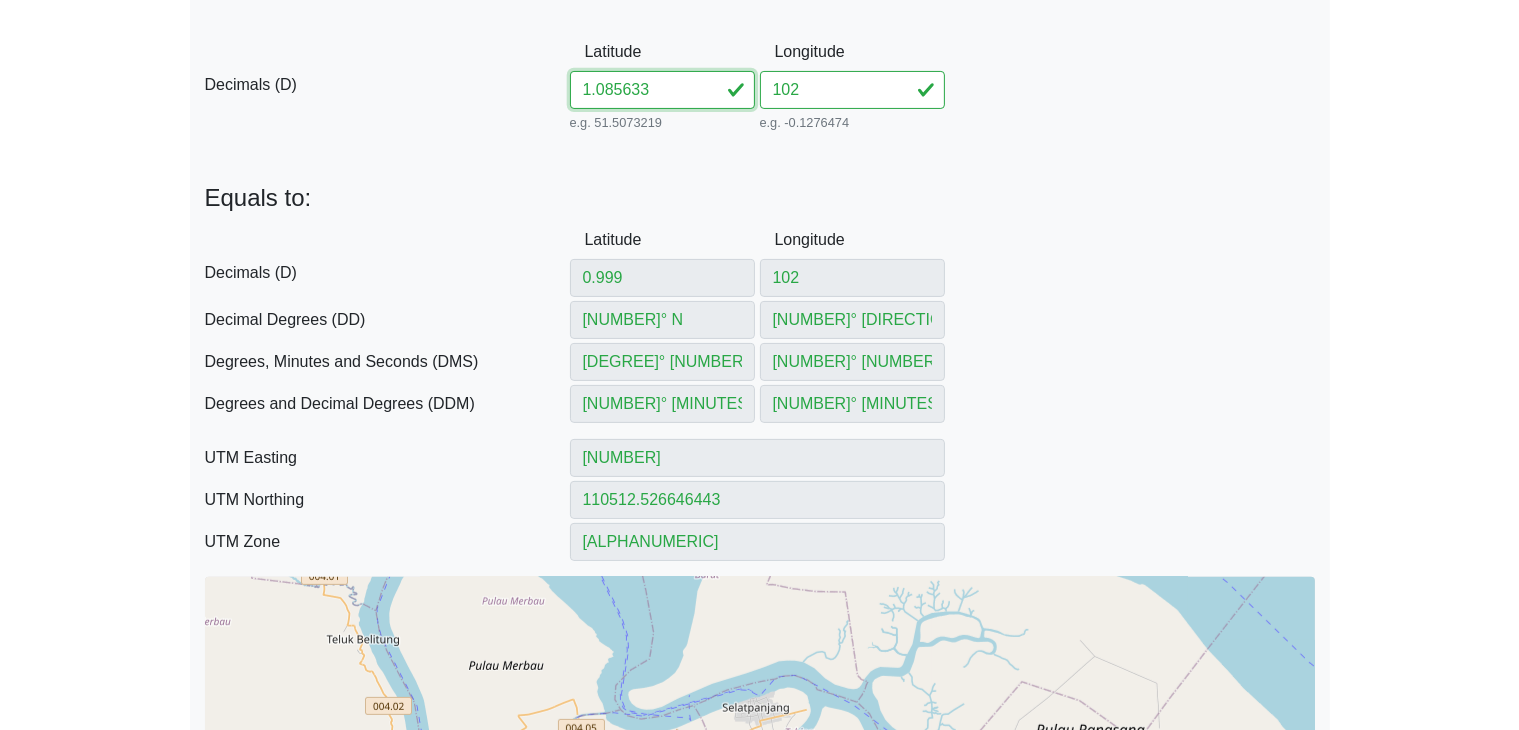 drag, startPoint x: 666, startPoint y: 102, endPoint x: 629, endPoint y: 100, distance: 37.054016 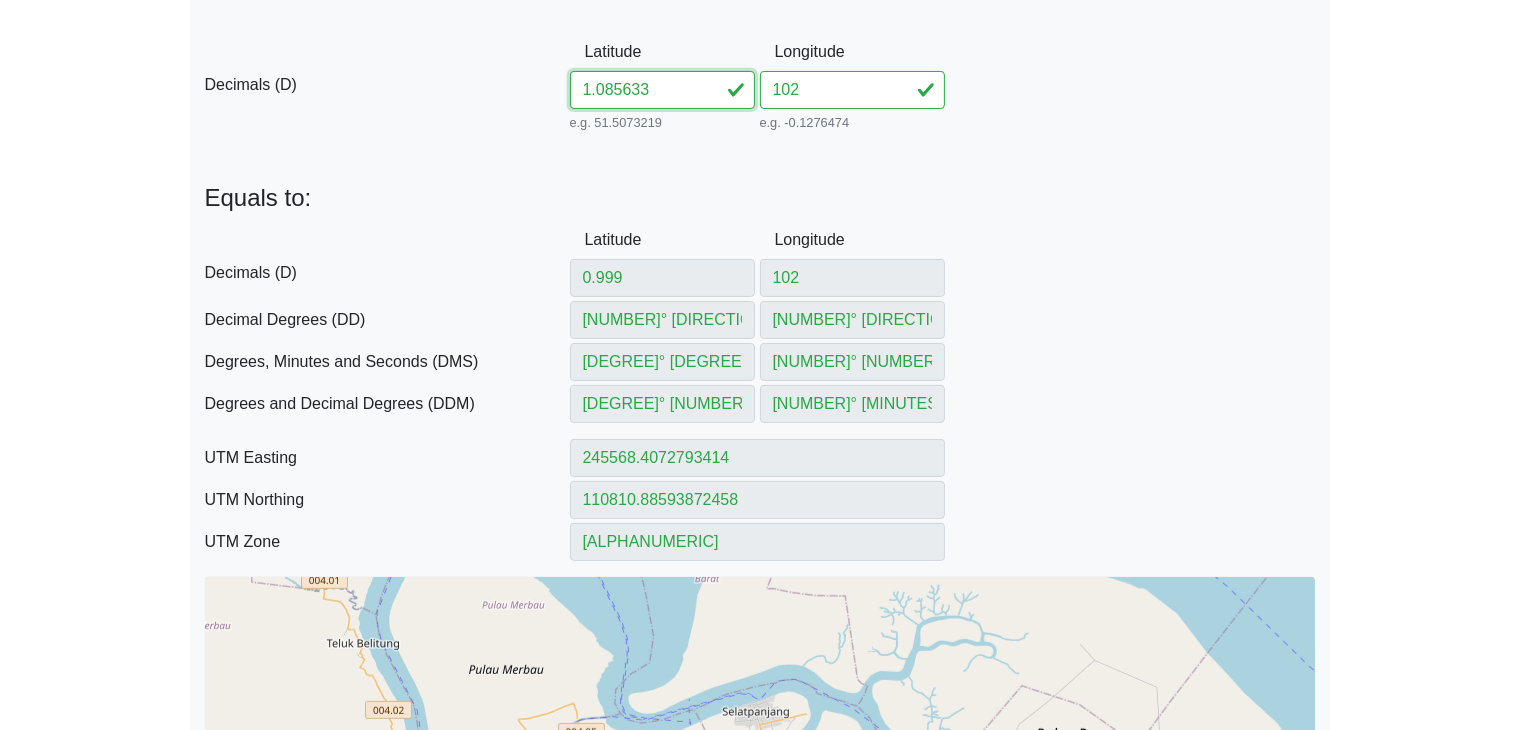 type on "[NUMBER]" 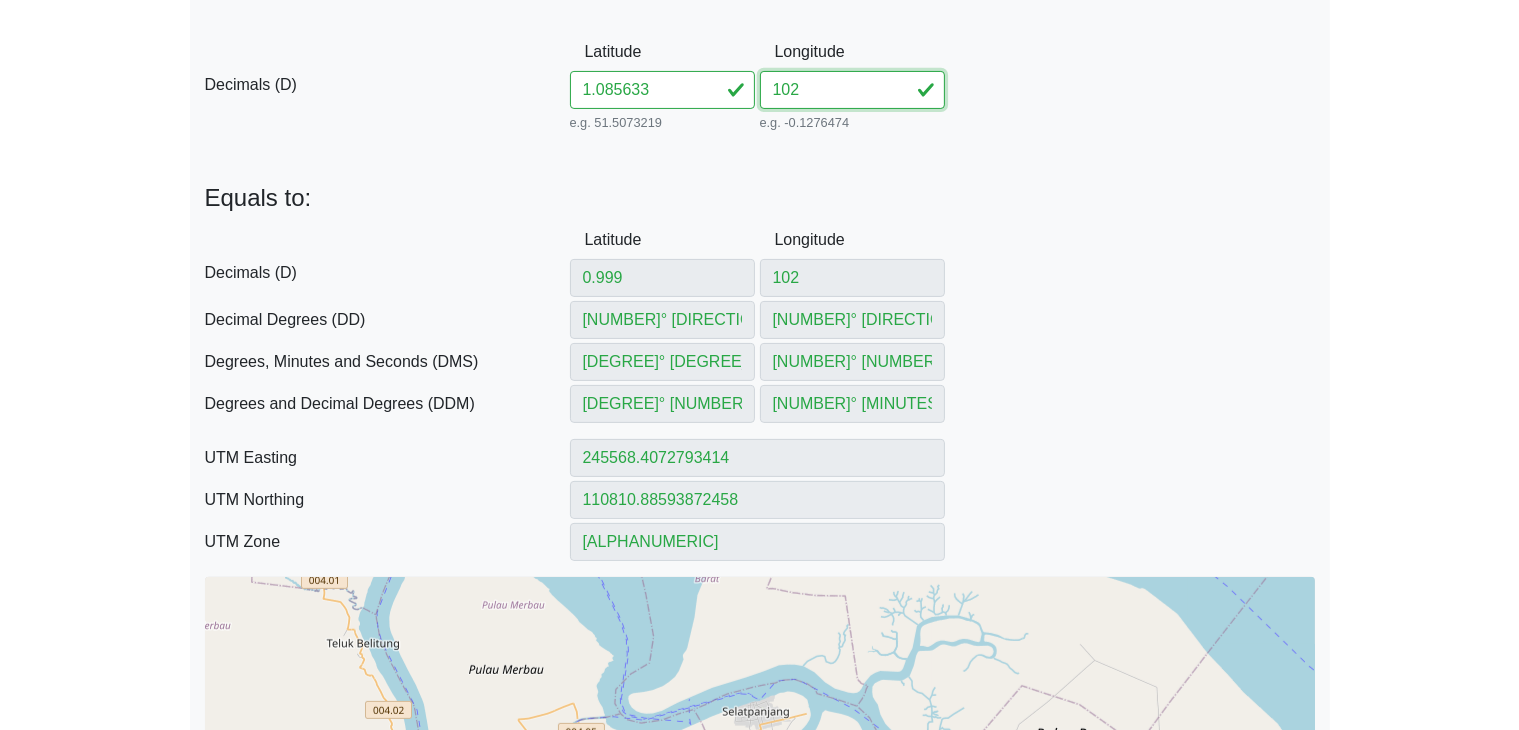 click on "[NUMBER]" at bounding box center [852, 90] 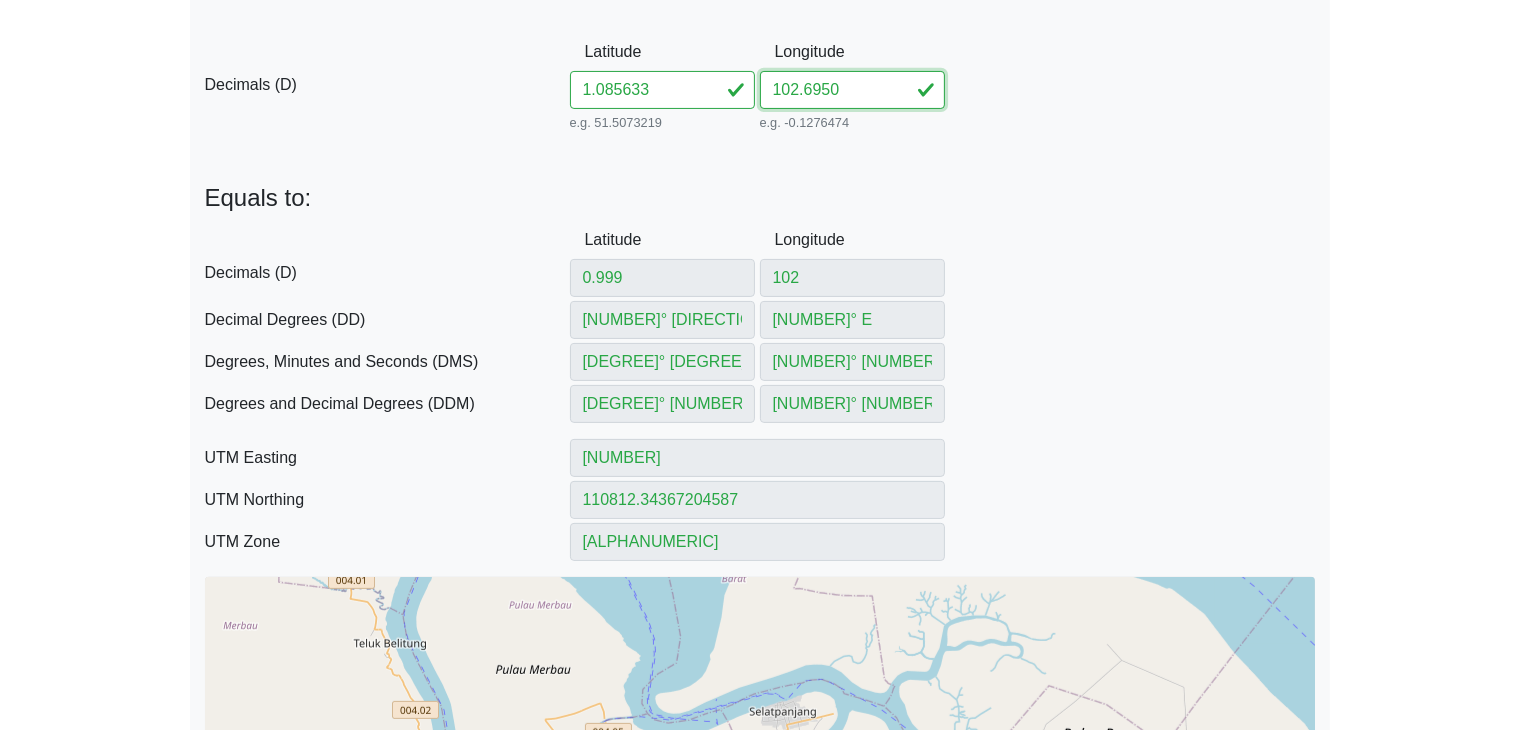 type on "[NUMBER]" 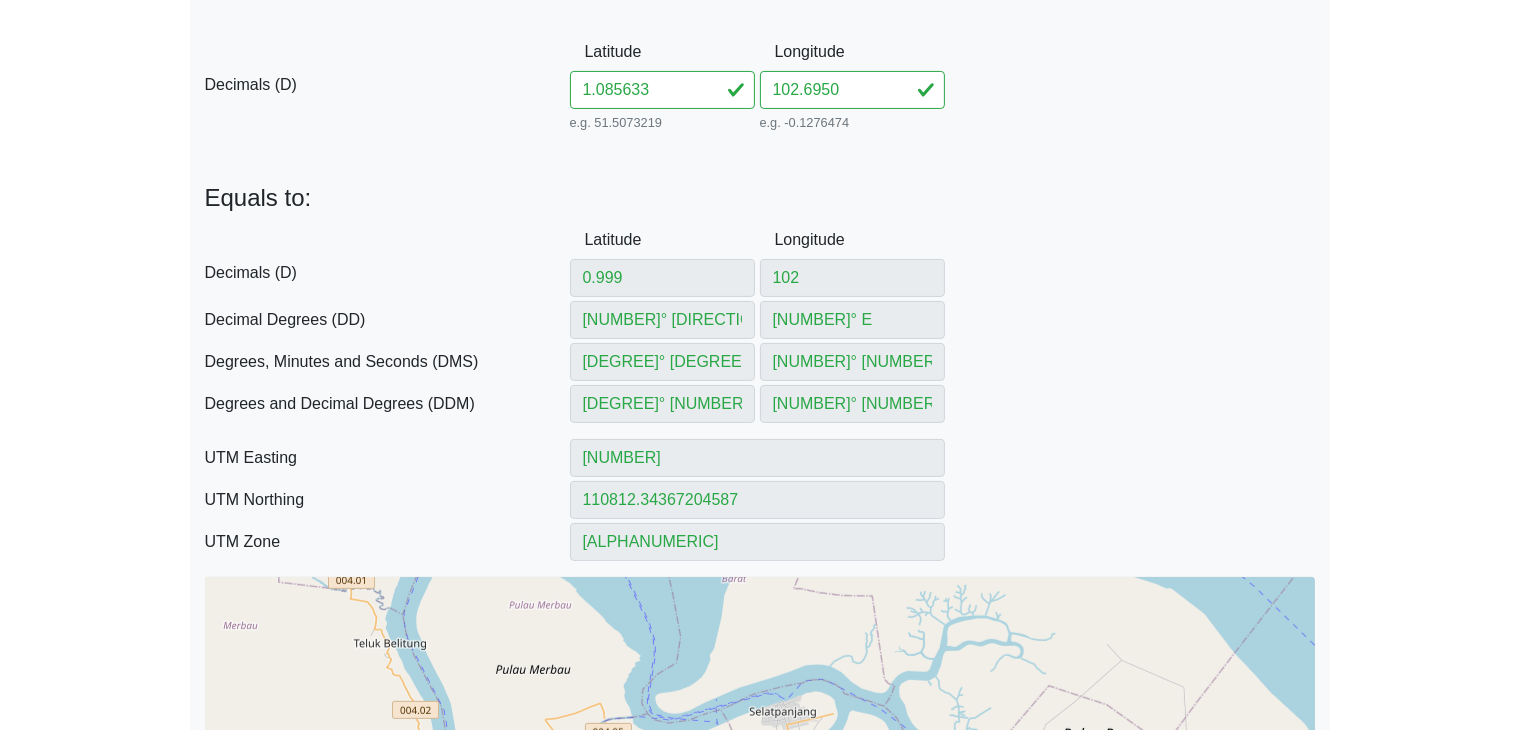 click on "From
Decimals (D)
Decimals (D)
Decimal Degrees (DD) -- Coming soon
Degrees, Minutes and Seconds (DMS) -- Coming soon
Degrees and Decimal Degrees (DDM) -- Coming soon
Universal Transverse Mercator (UTM) -- Coming soon
D
Decimals (D)
Latitude
[NUMBER]
e.g. [NUMBER]
Between -90 and 90
1" at bounding box center [760, 402] 